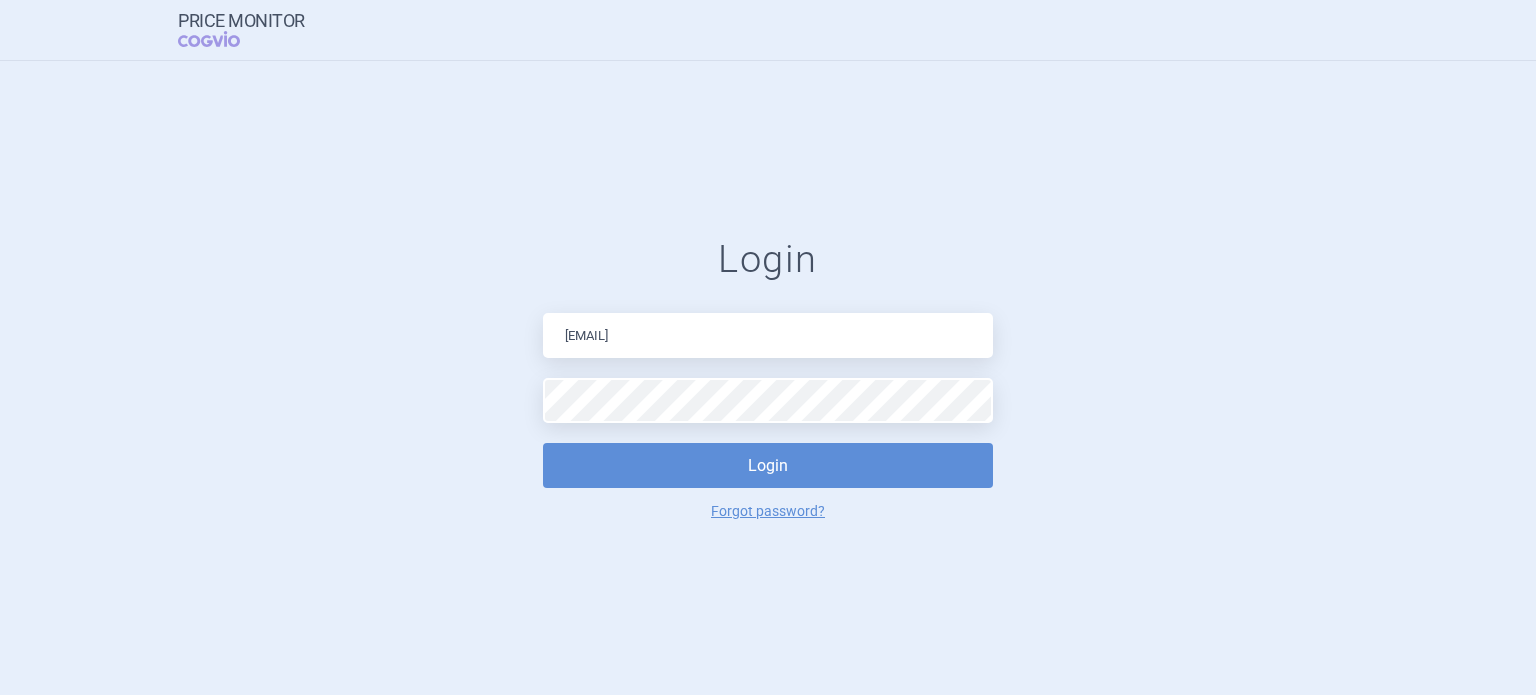 click on "Login" at bounding box center [768, 465] 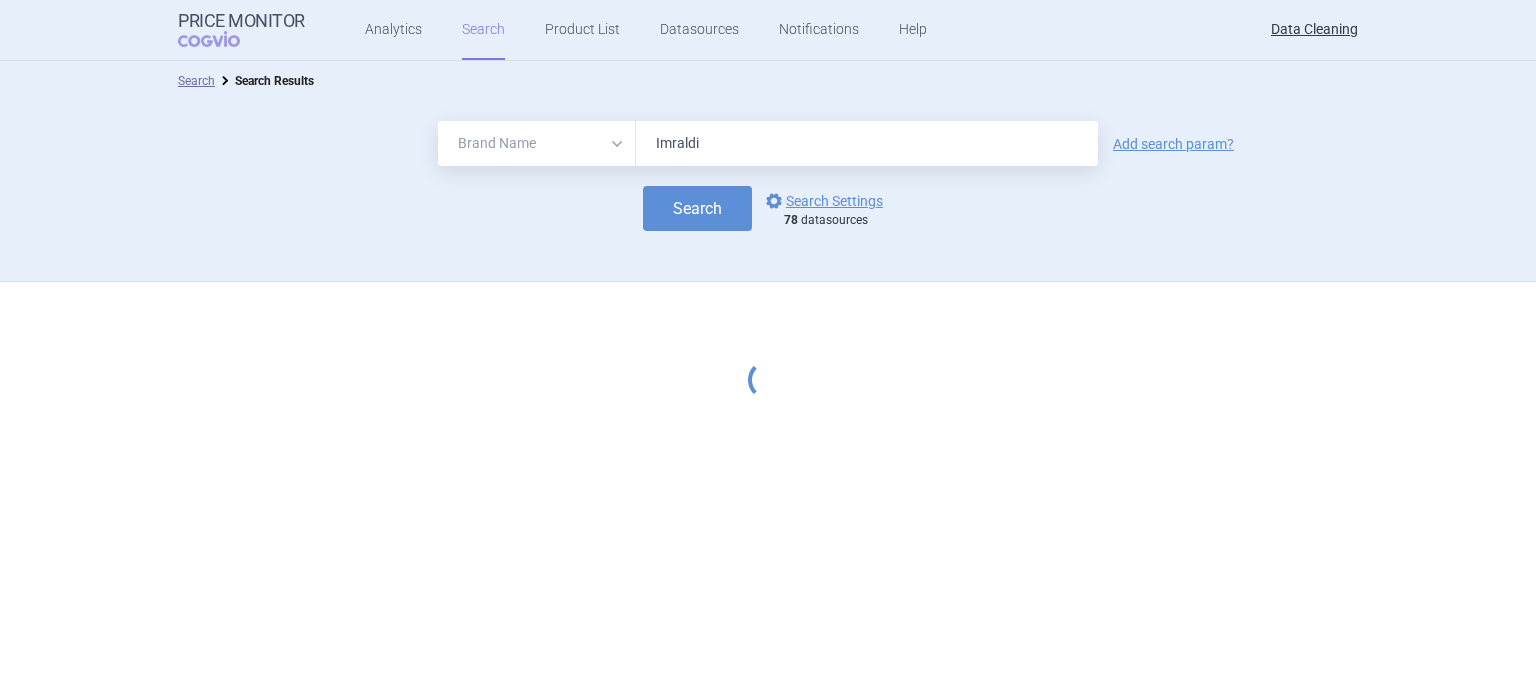 click on "Imraldi" at bounding box center (867, 143) 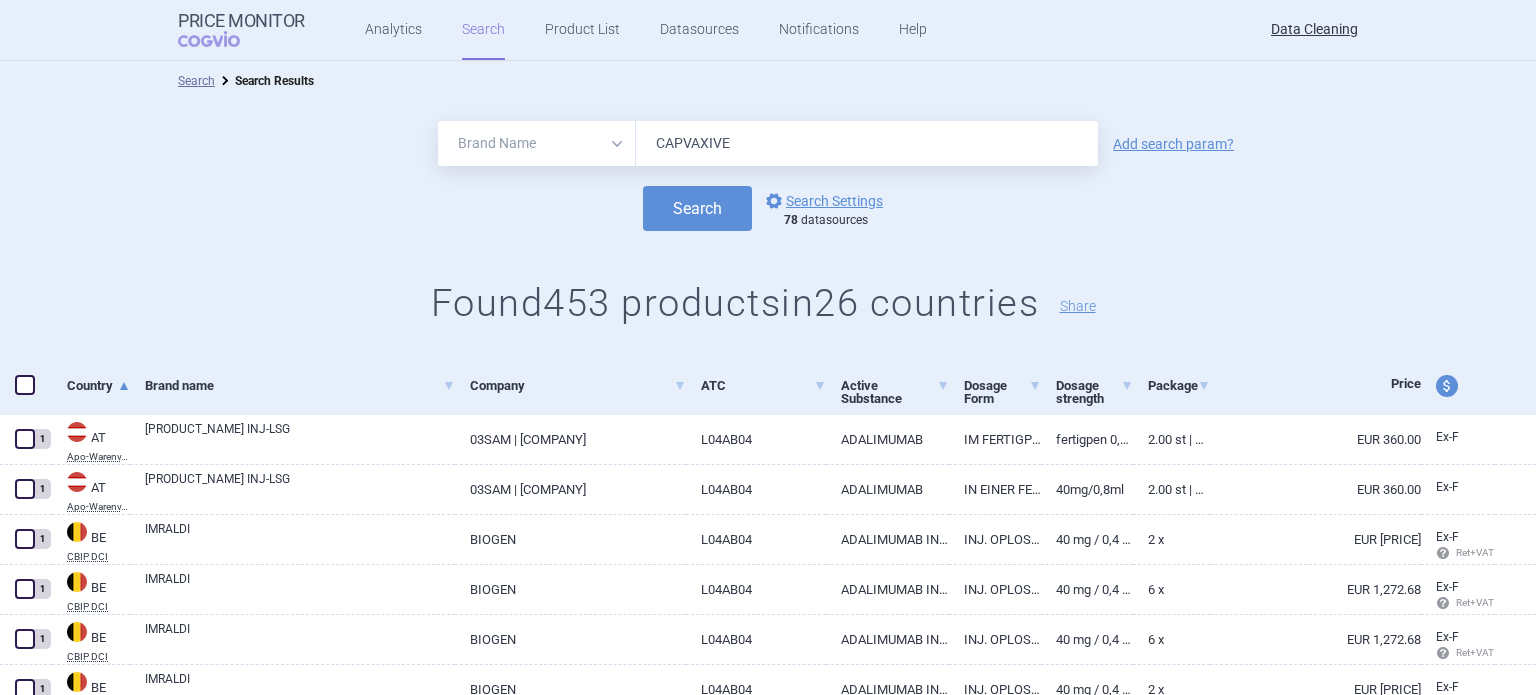 type on "CAPVAXIVE" 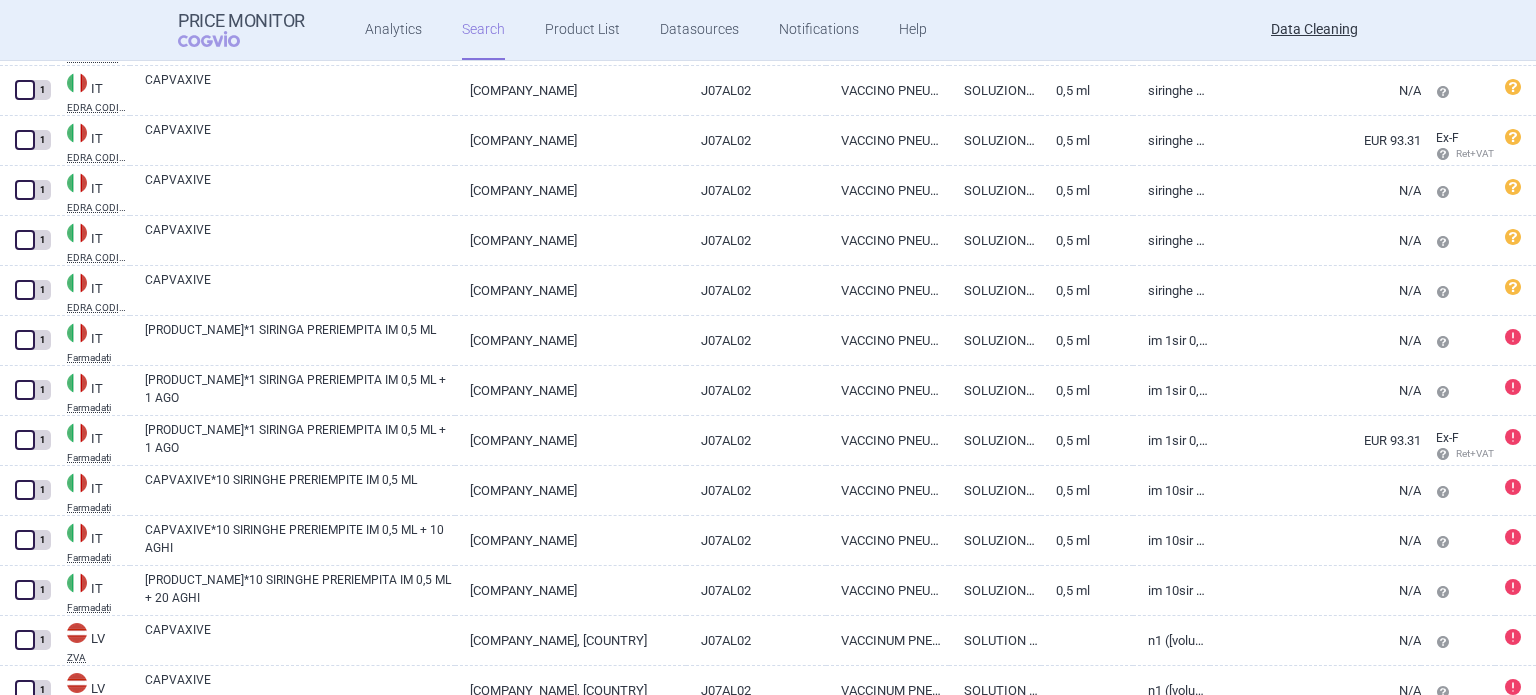 scroll, scrollTop: 1484, scrollLeft: 0, axis: vertical 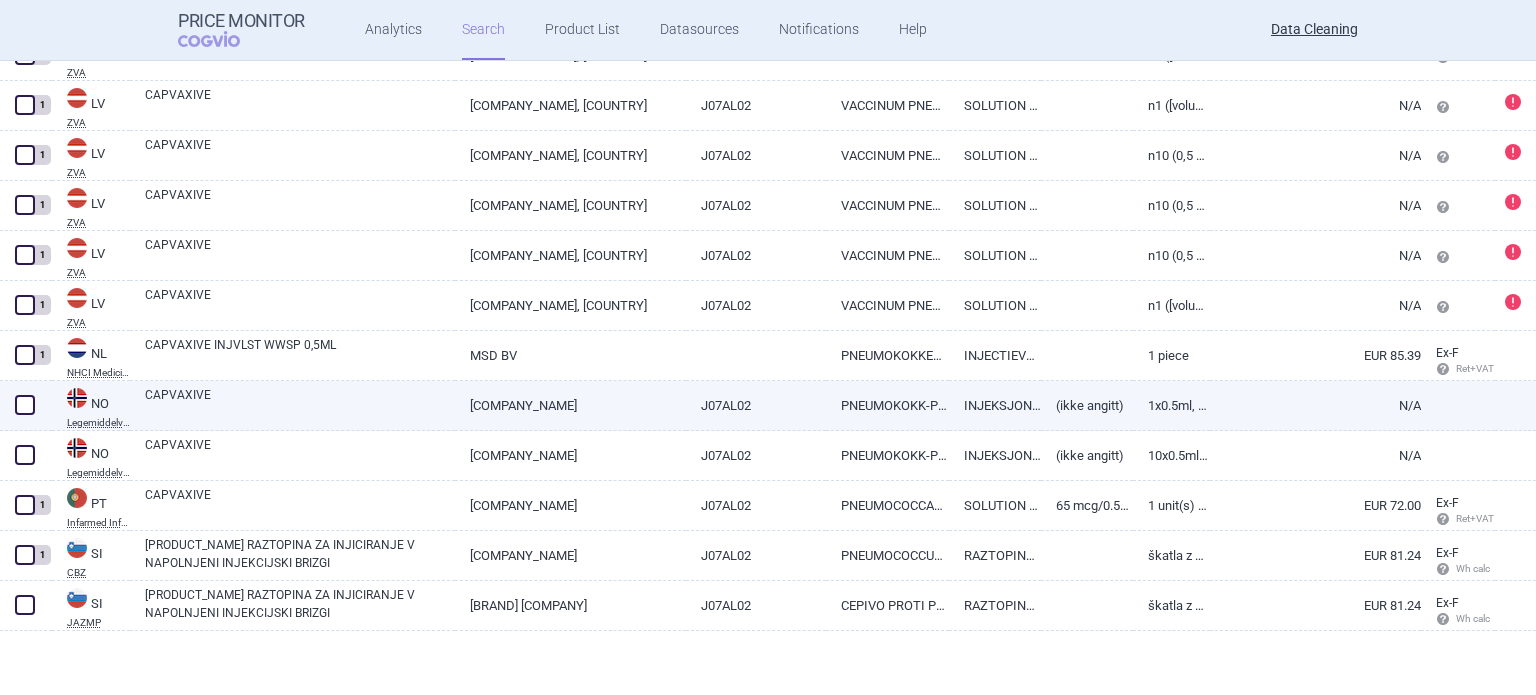 click on "CAPVAXIVE" at bounding box center (300, 404) 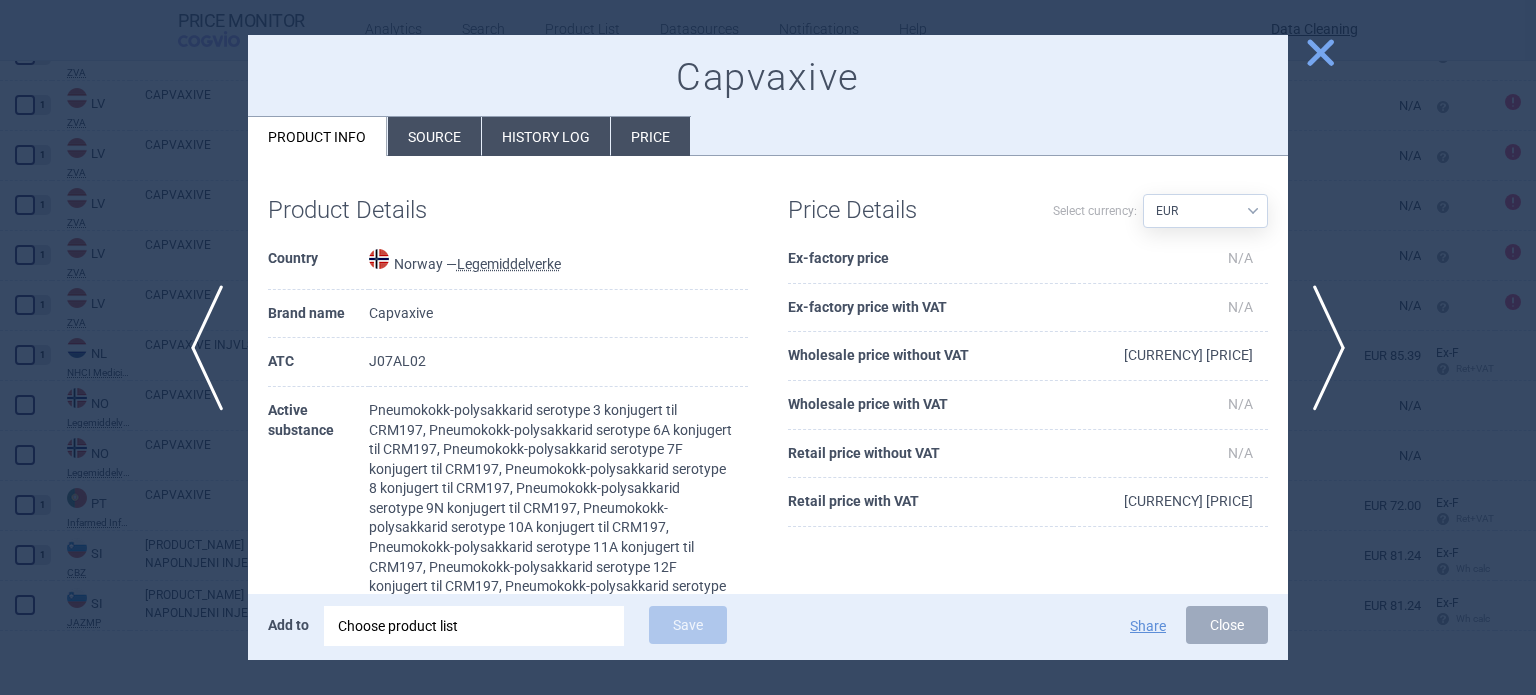 click on "Source" at bounding box center [434, 136] 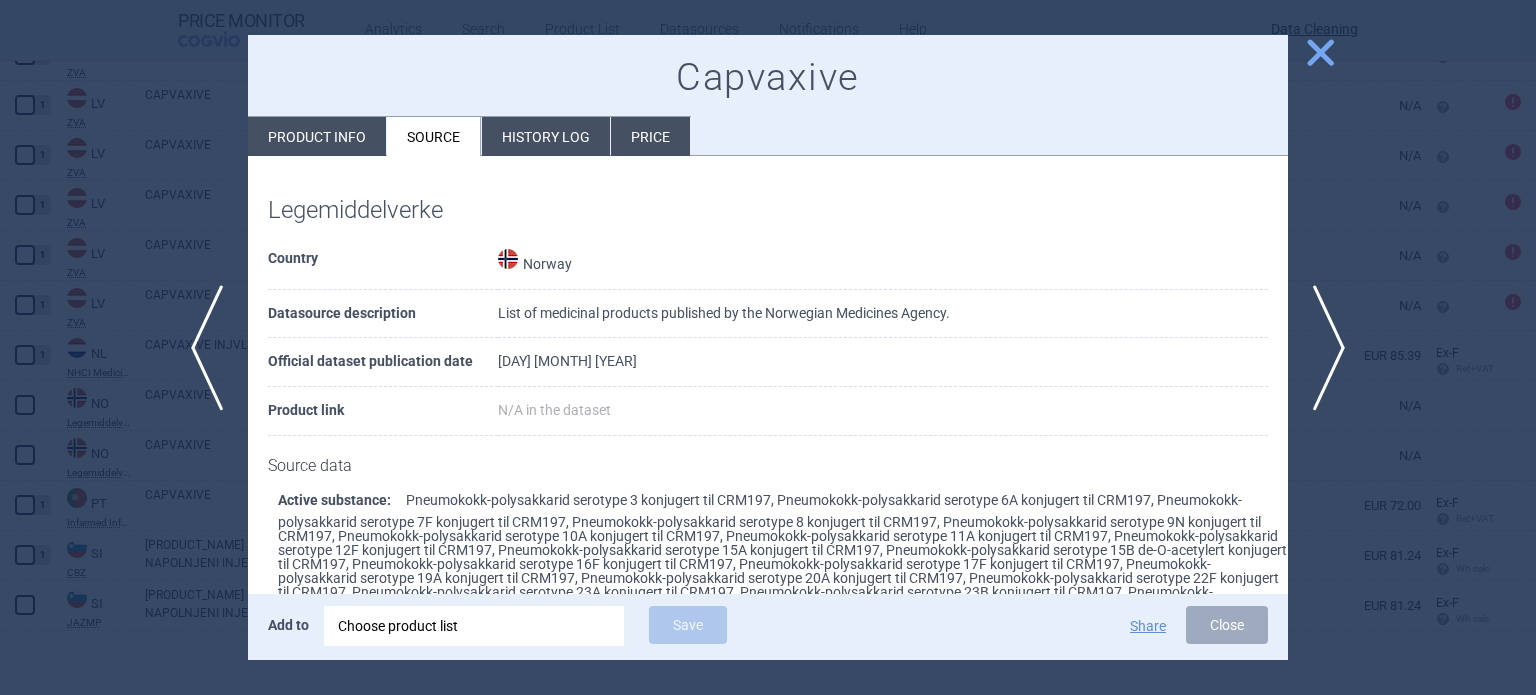scroll, scrollTop: 415, scrollLeft: 0, axis: vertical 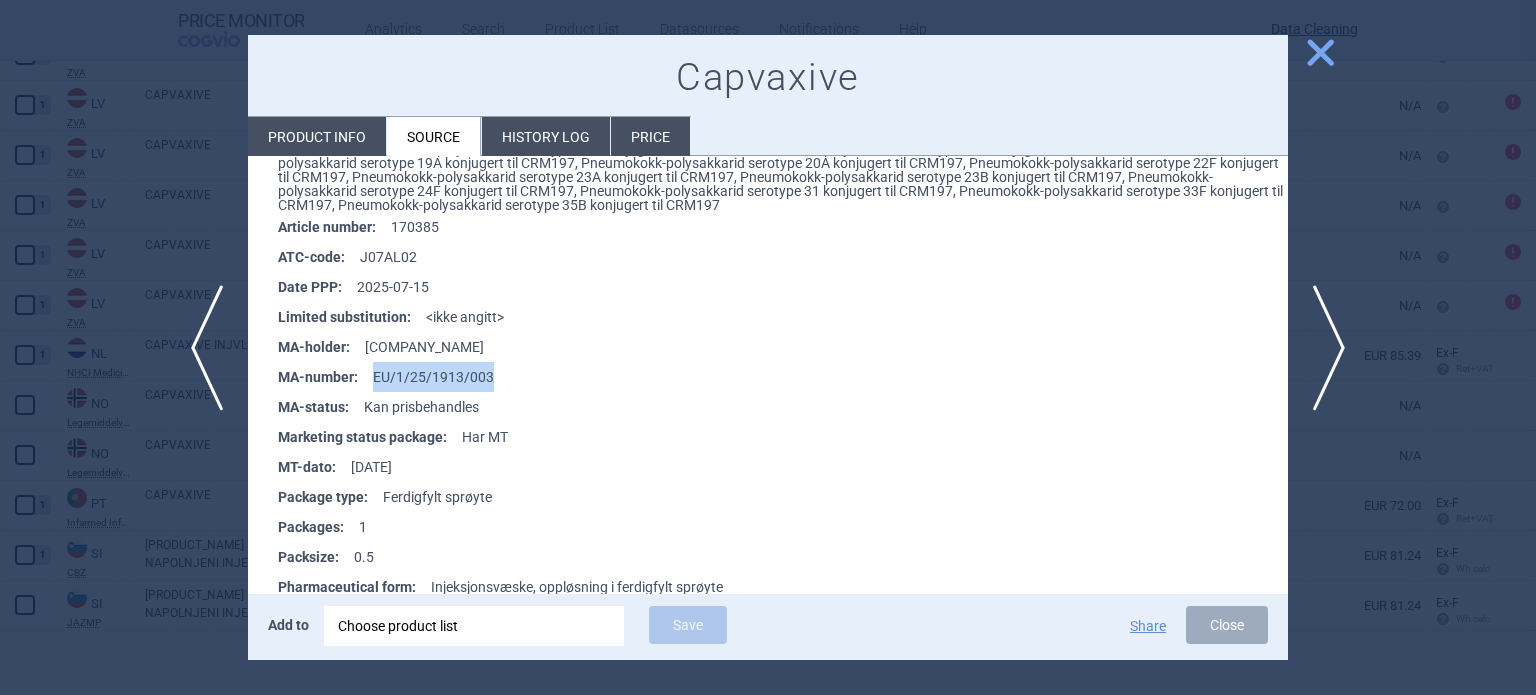 drag, startPoint x: 502, startPoint y: 377, endPoint x: 372, endPoint y: 377, distance: 130 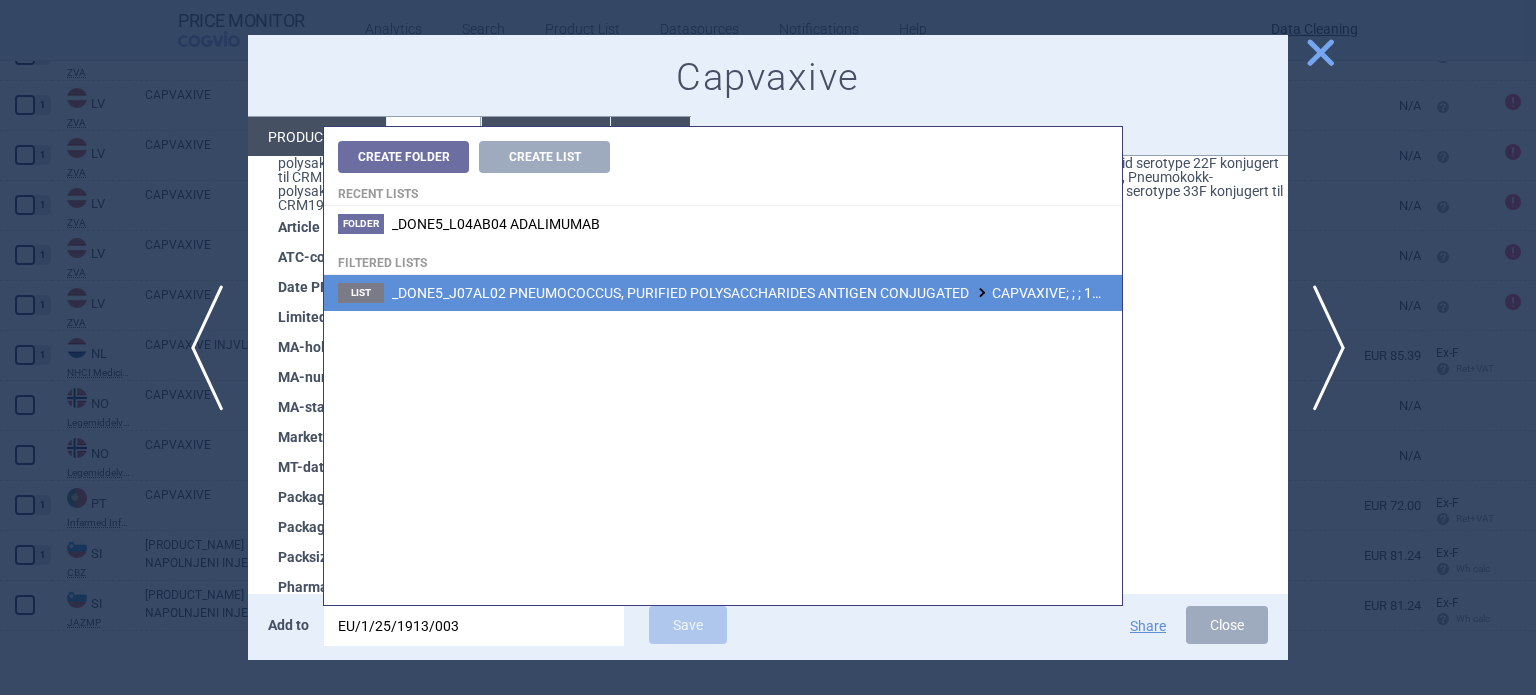 type on "EU/1/25/1913/003" 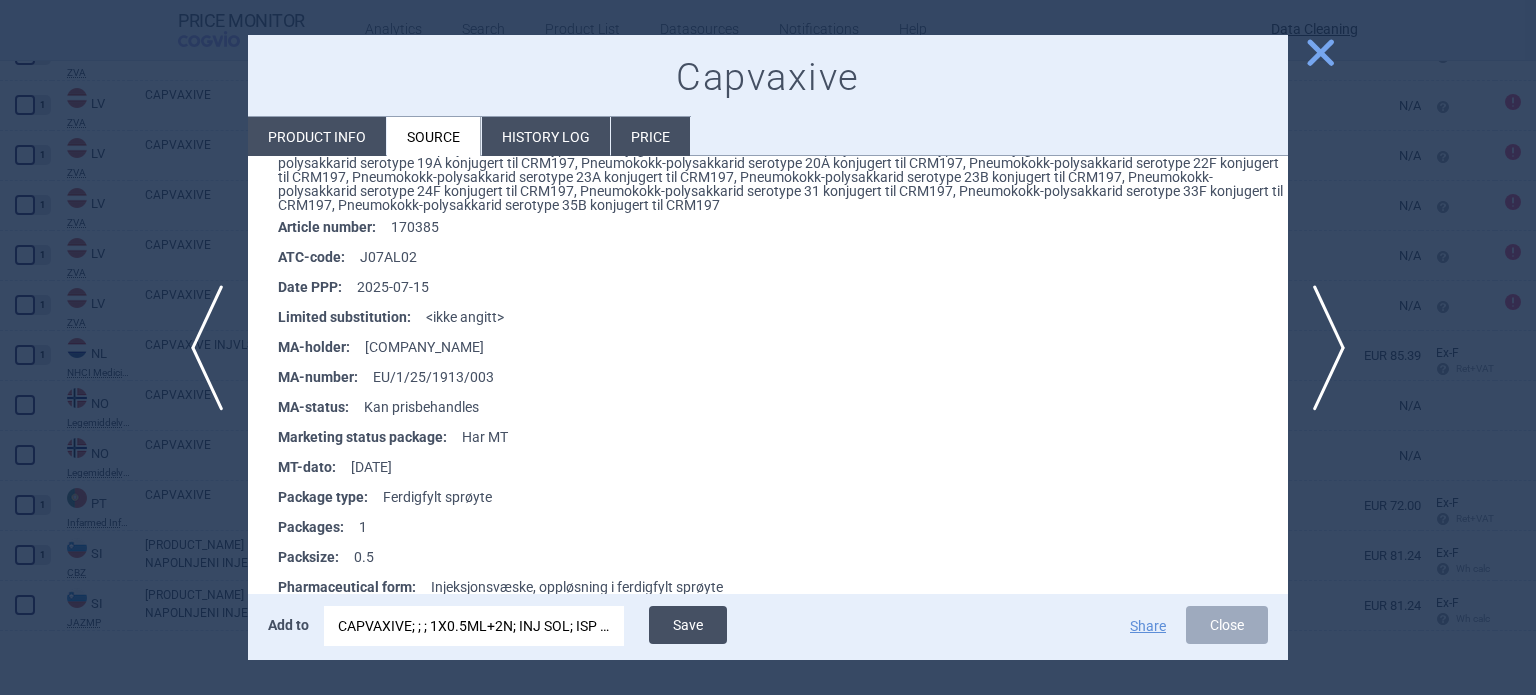 click on "Save" at bounding box center (688, 625) 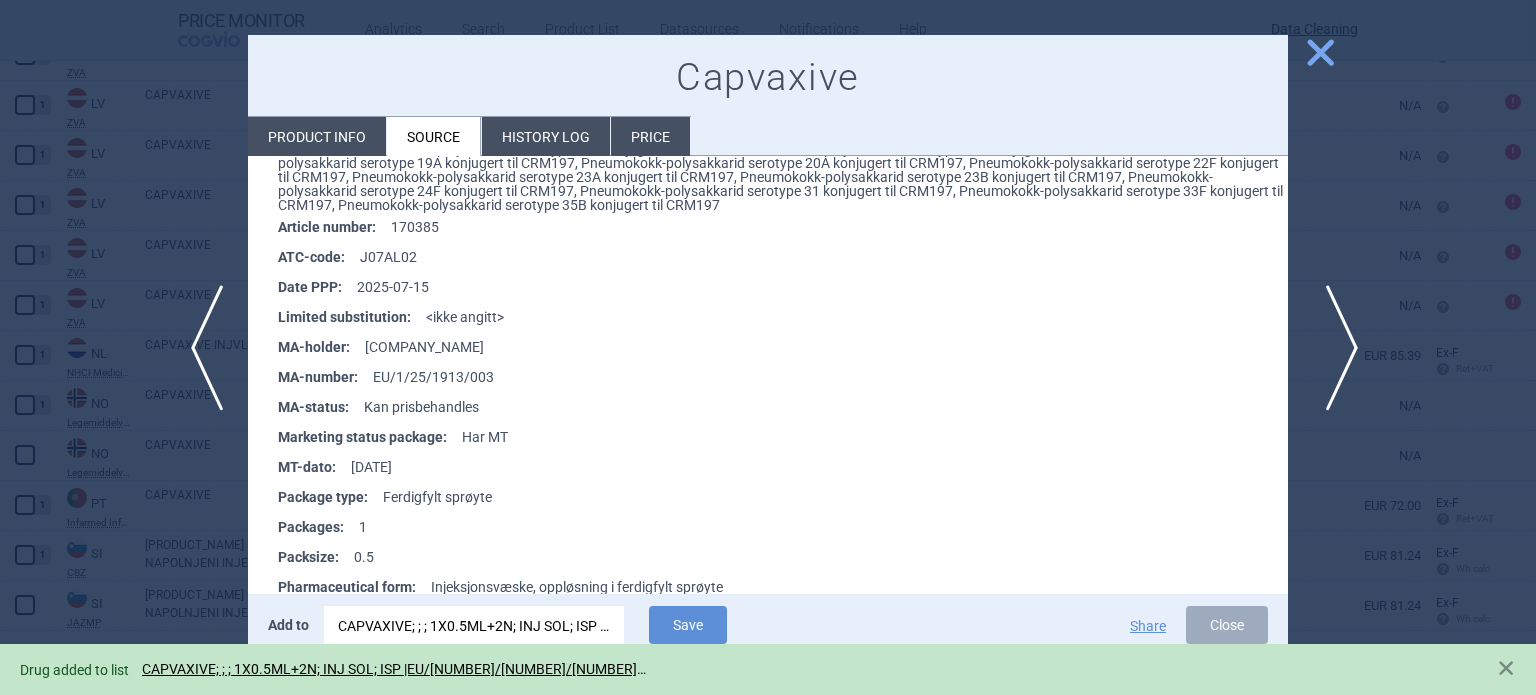 click on "next" at bounding box center [1335, 348] 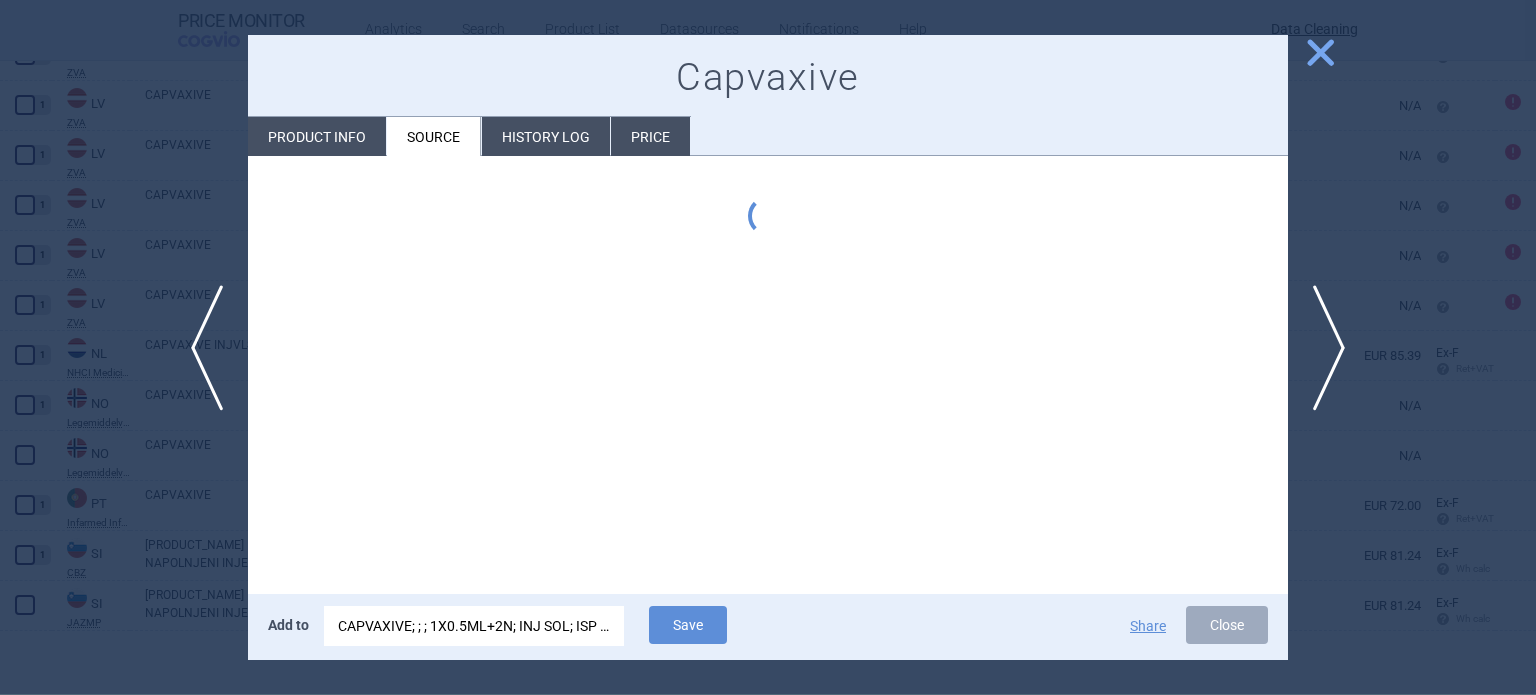 scroll, scrollTop: 0, scrollLeft: 0, axis: both 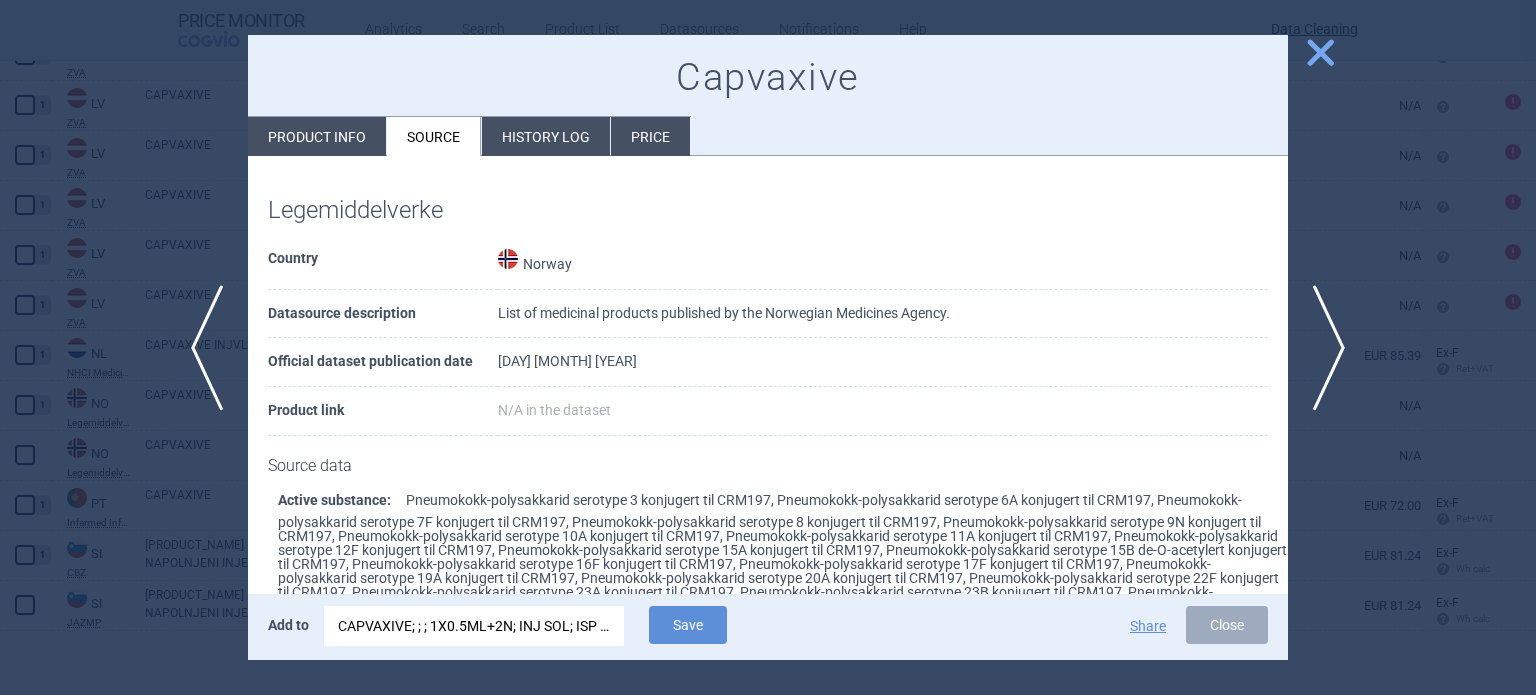 type 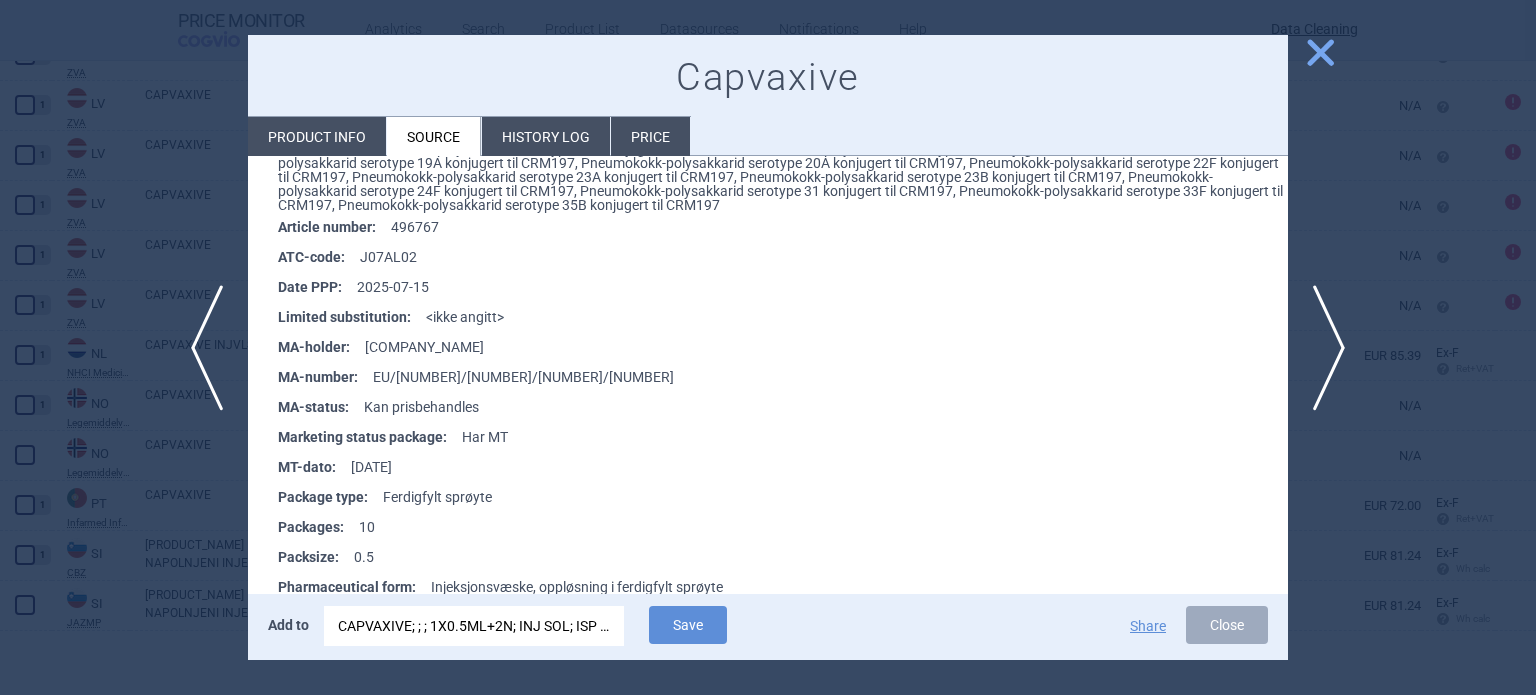 click on "CAPVAXIVE; ; ; 1X0.5ML+2N; INJ SOL; ISP |EU/[NUMBER]/[NUMBER]/[NUMBER]/[NUMBER]" at bounding box center [474, 626] 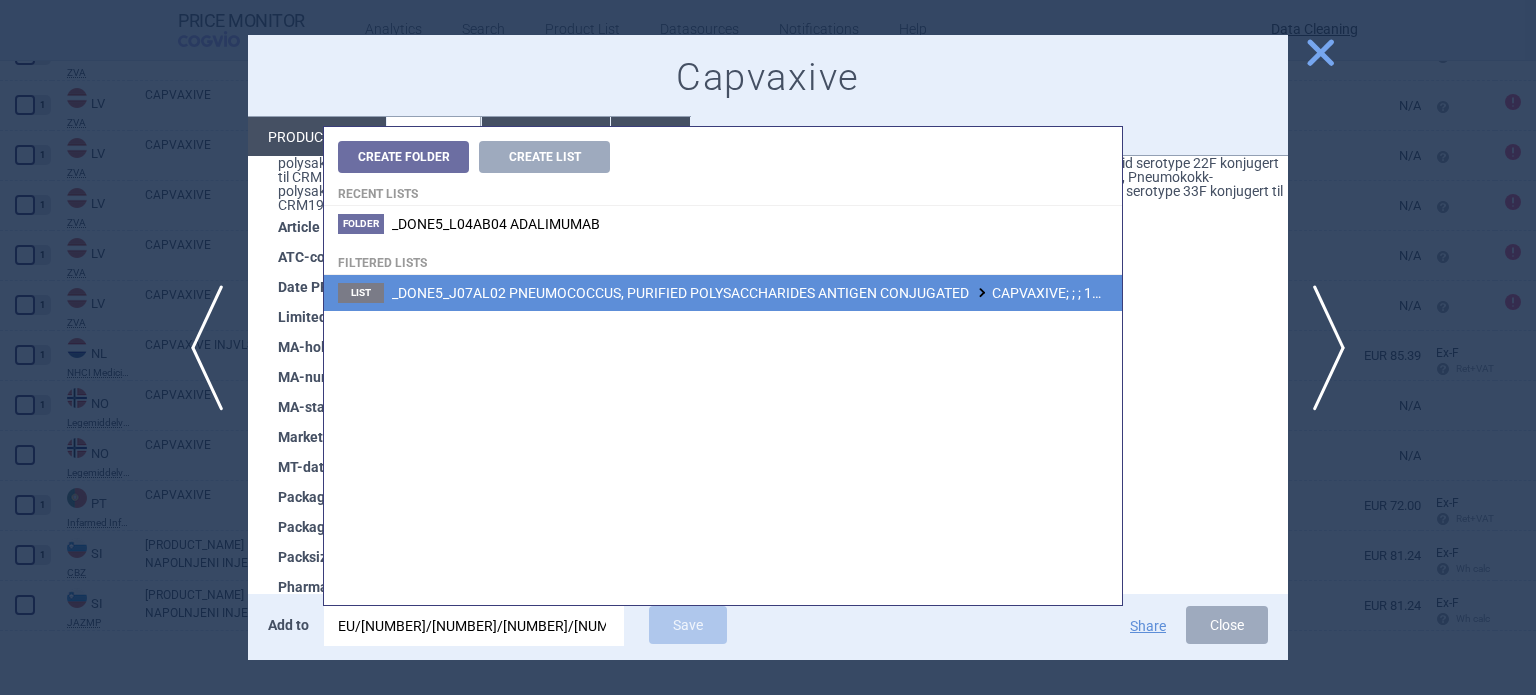 type on "EU/[NUMBER]/[NUMBER]/[NUMBER]/[NUMBER]" 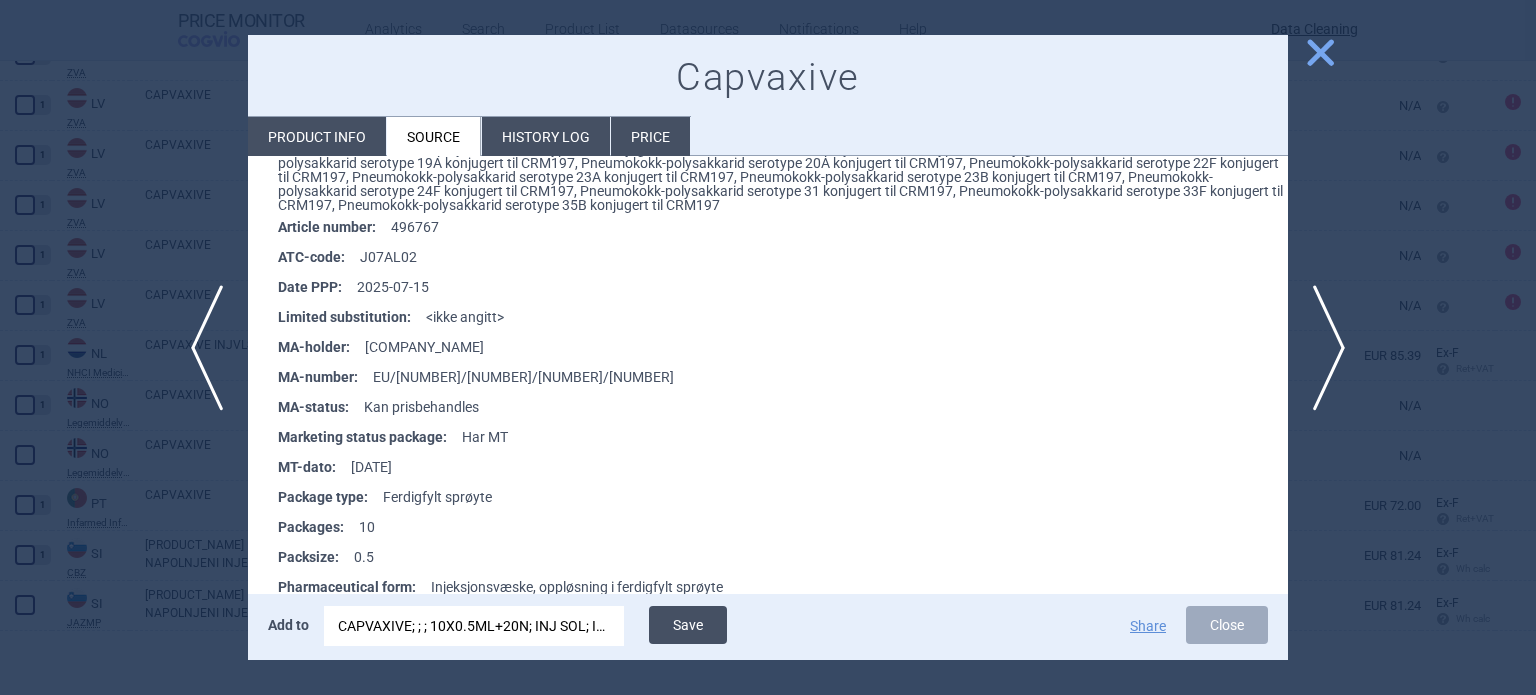 click on "Save" at bounding box center (688, 625) 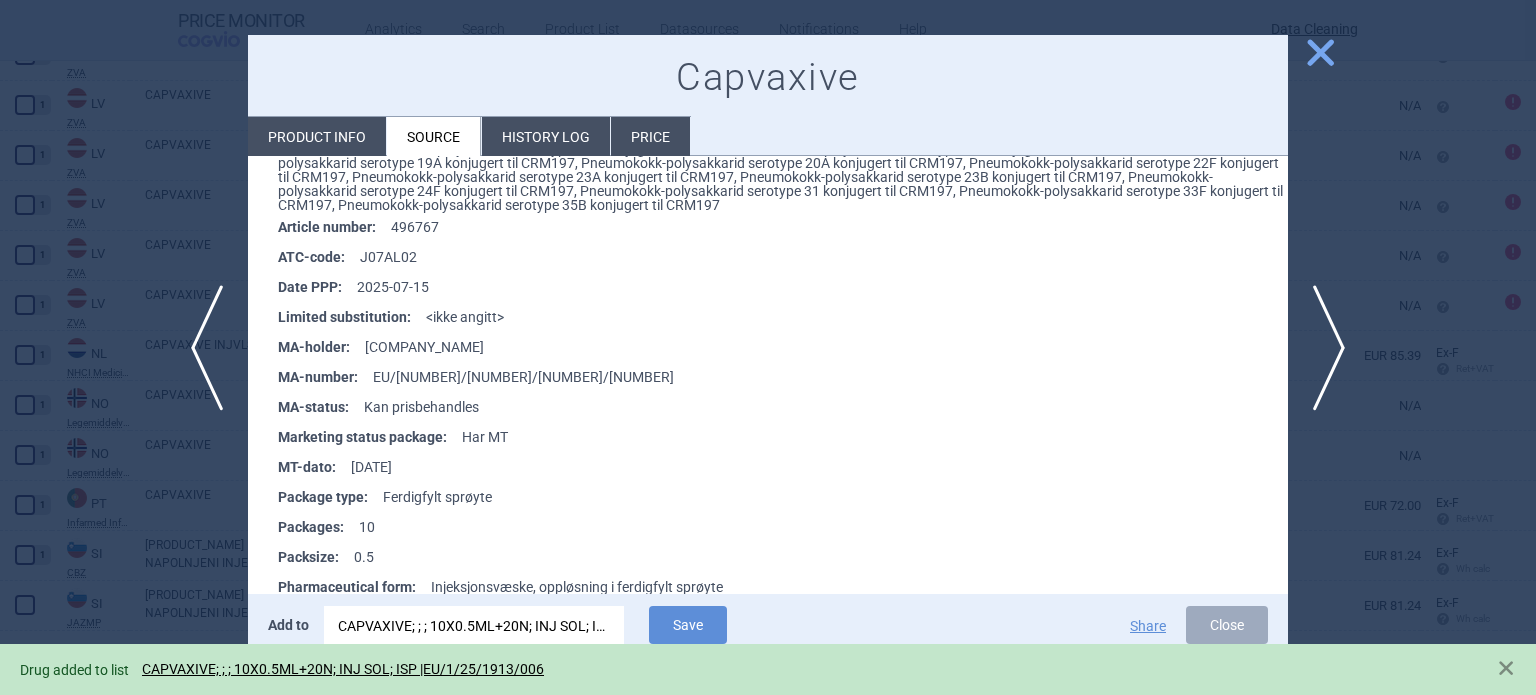 click at bounding box center (768, 347) 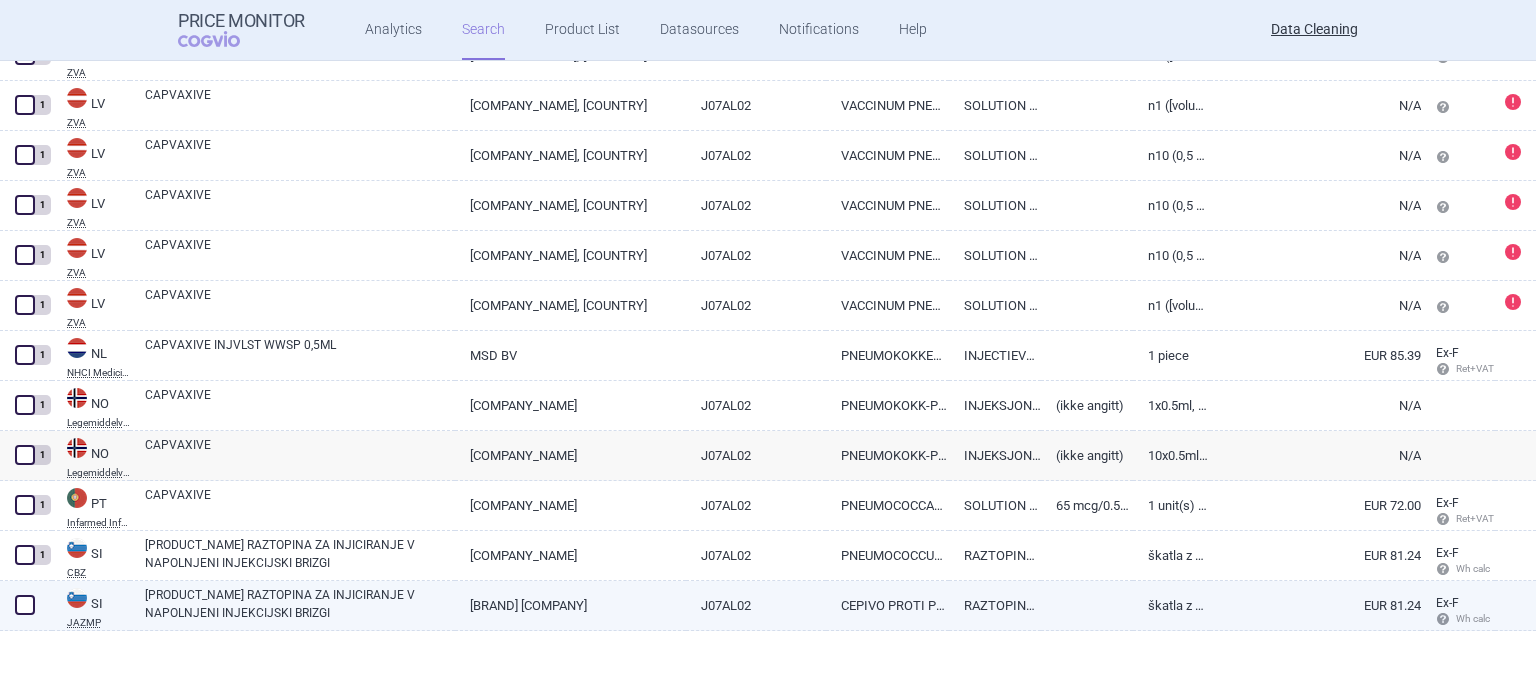 click on "[PRODUCT_NAME] RAZTOPINA ZA INJICIRANJE V NAPOLNJENI INJEKCIJSKI BRIZGI" at bounding box center (300, 604) 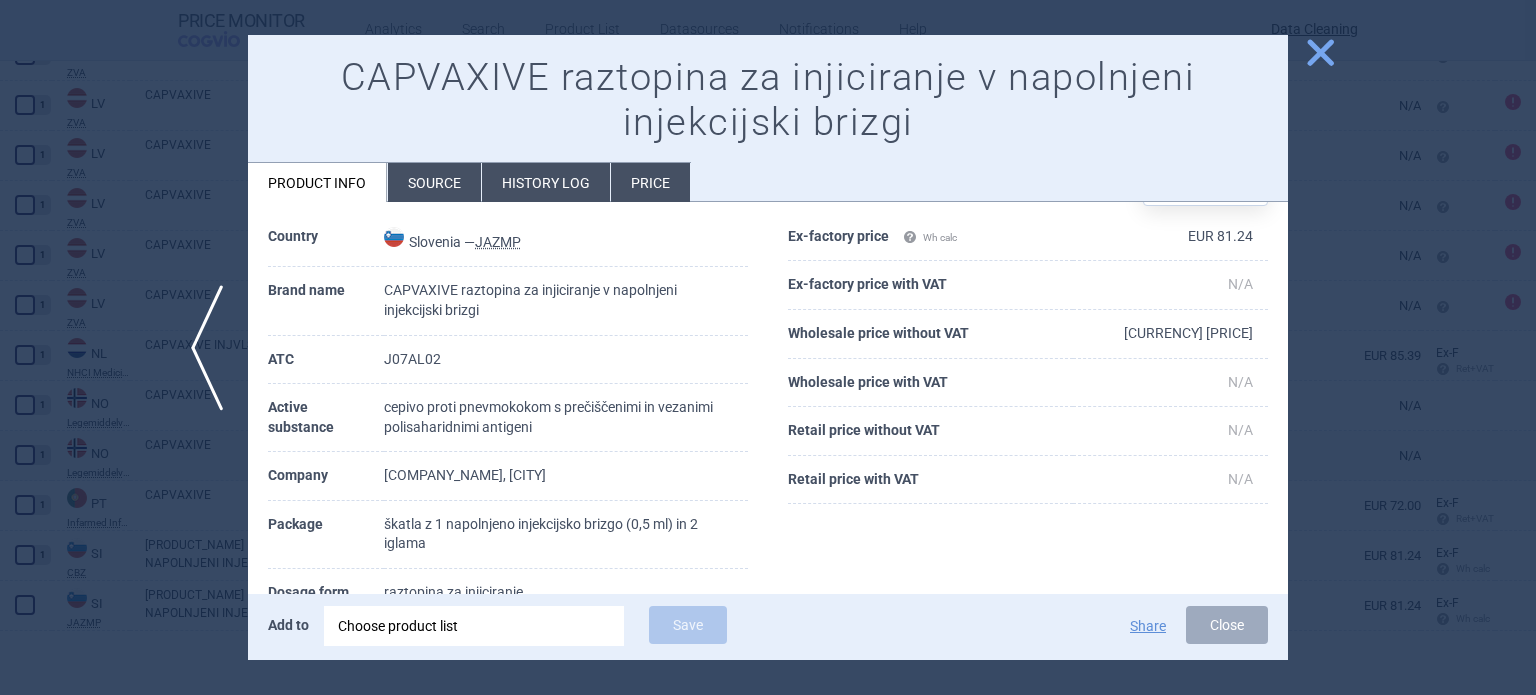 scroll, scrollTop: 100, scrollLeft: 0, axis: vertical 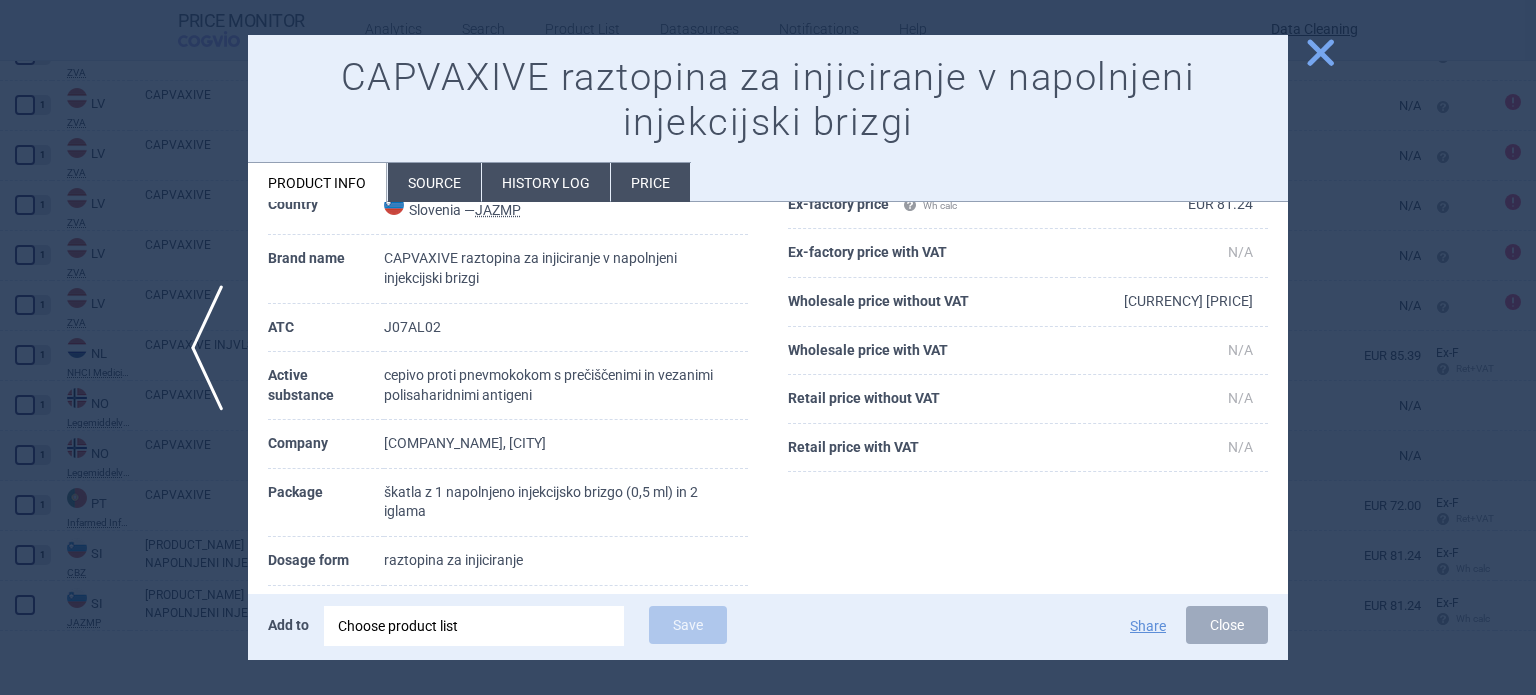 click at bounding box center [768, 347] 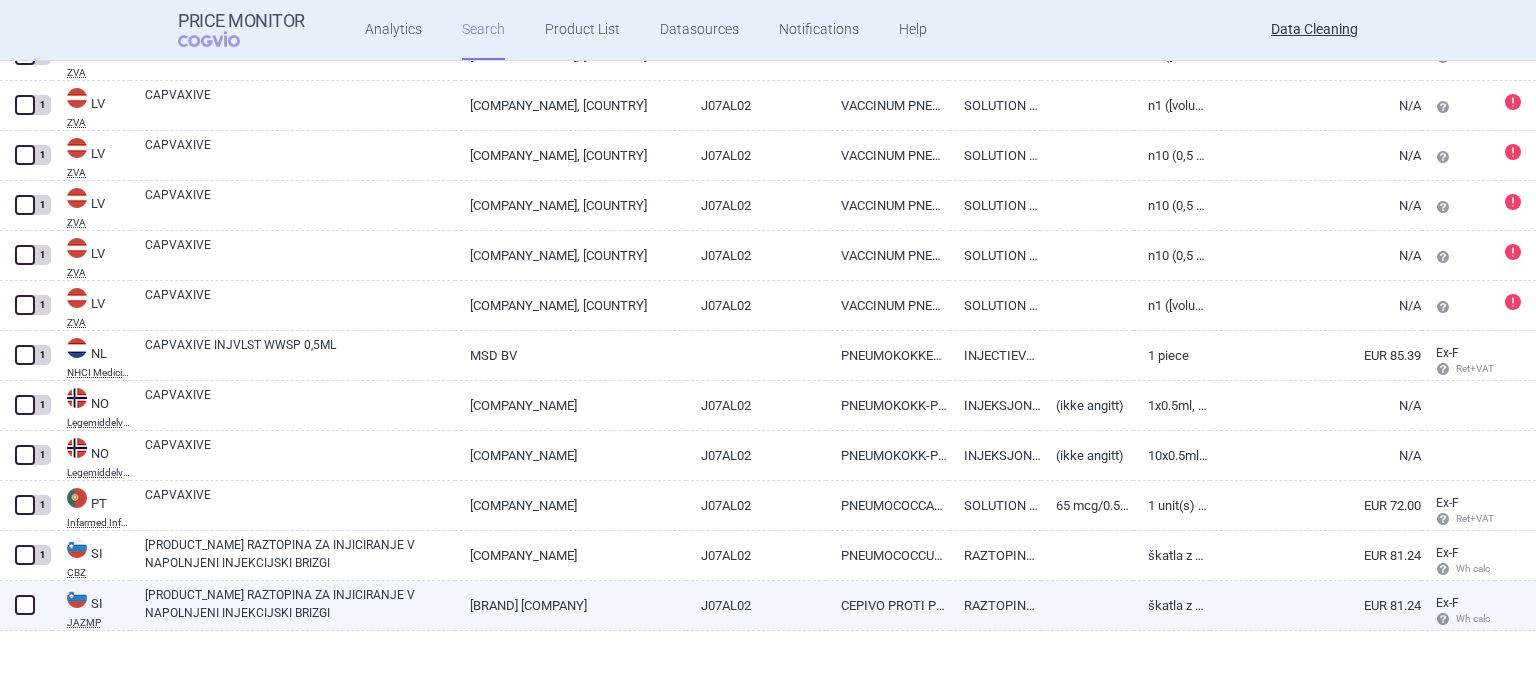 click at bounding box center (25, 605) 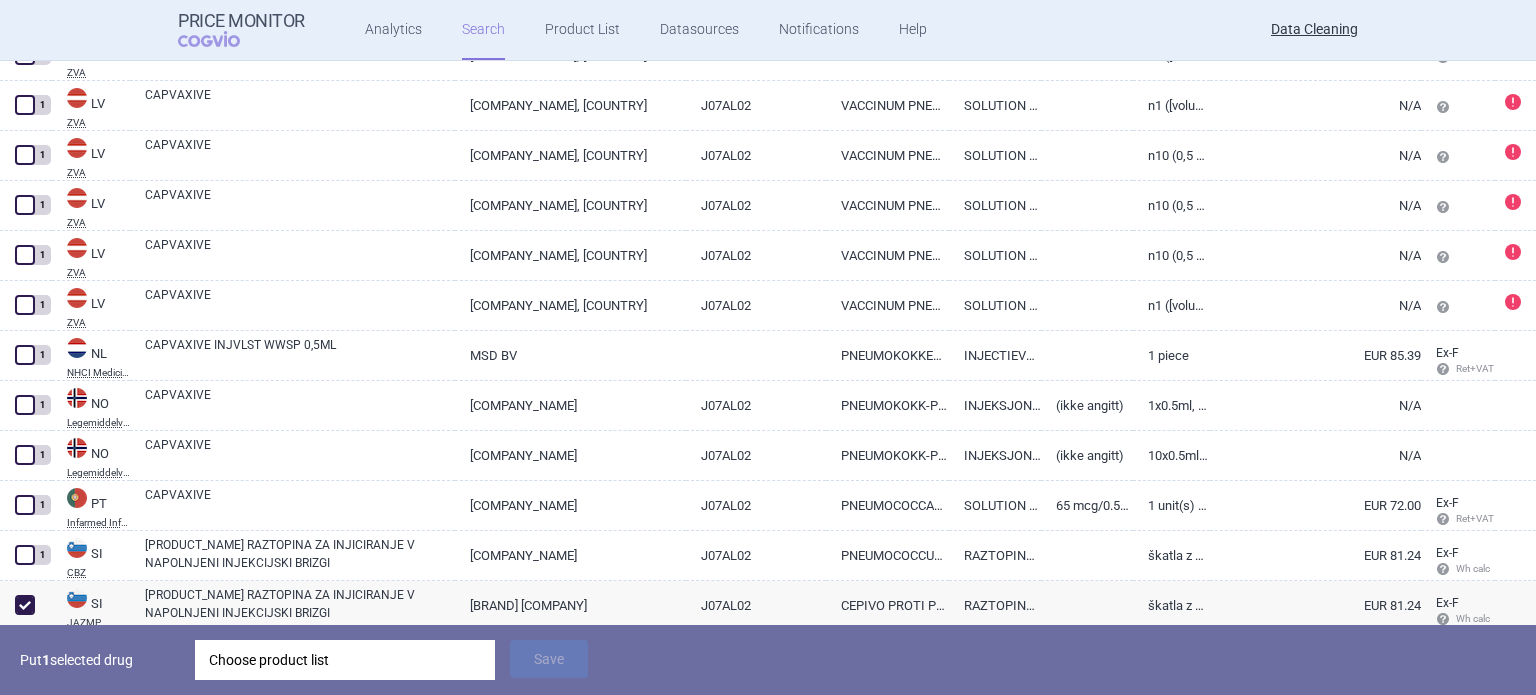 click on "Choose product list" at bounding box center (345, 660) 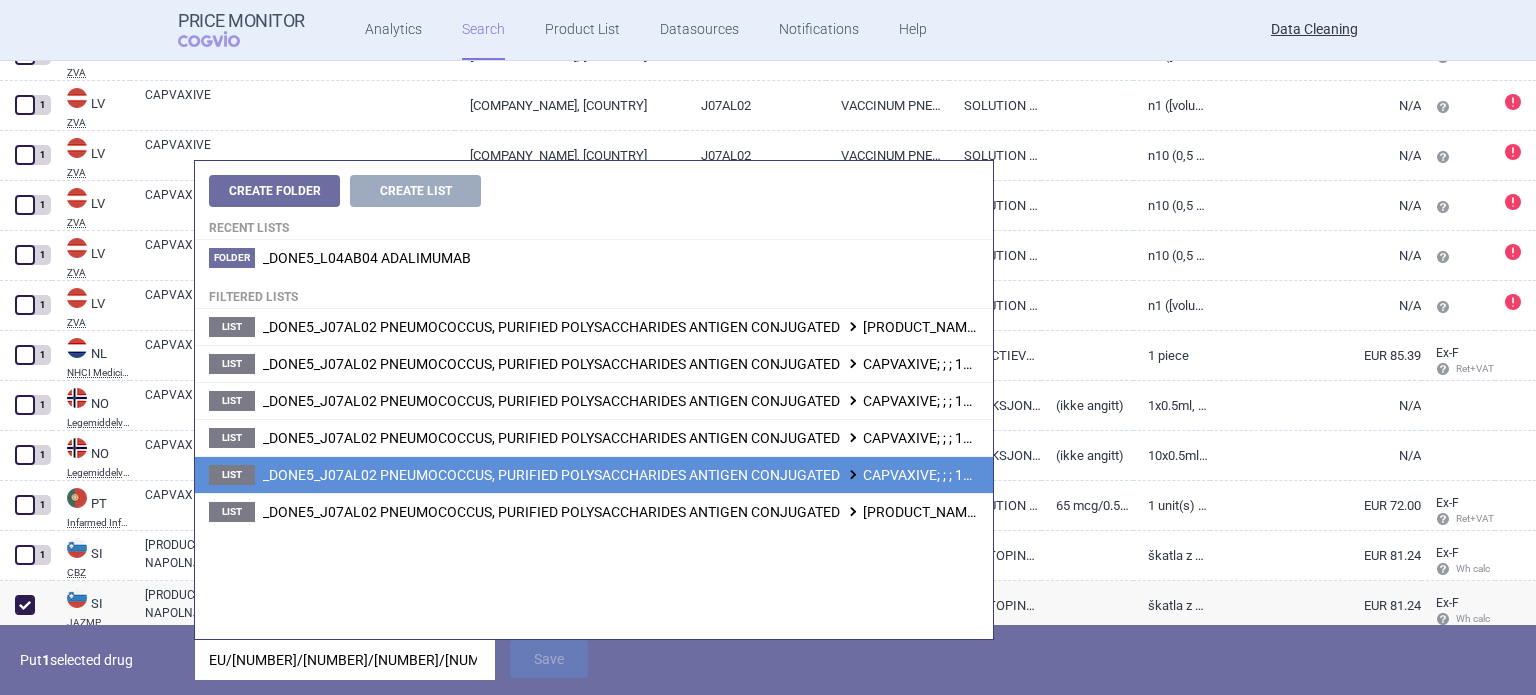 type on "EU/[NUMBER]/[NUMBER]/[NUMBER]/[NUMBER]" 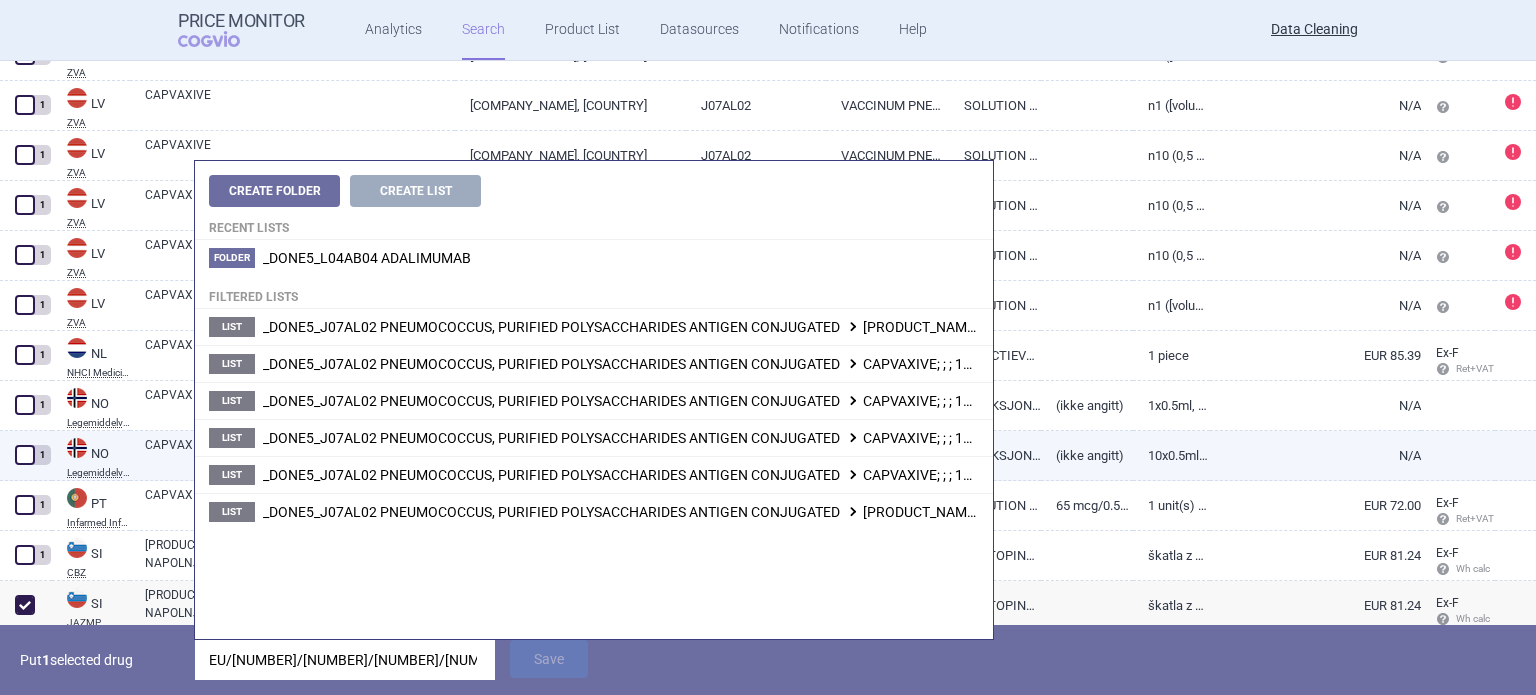 click on "CAPVAXIVE*10 SIRINGHE PRERIEMPITE IM 0,5 ML |EU/1/25/1913/003" at bounding box center (367, 258) 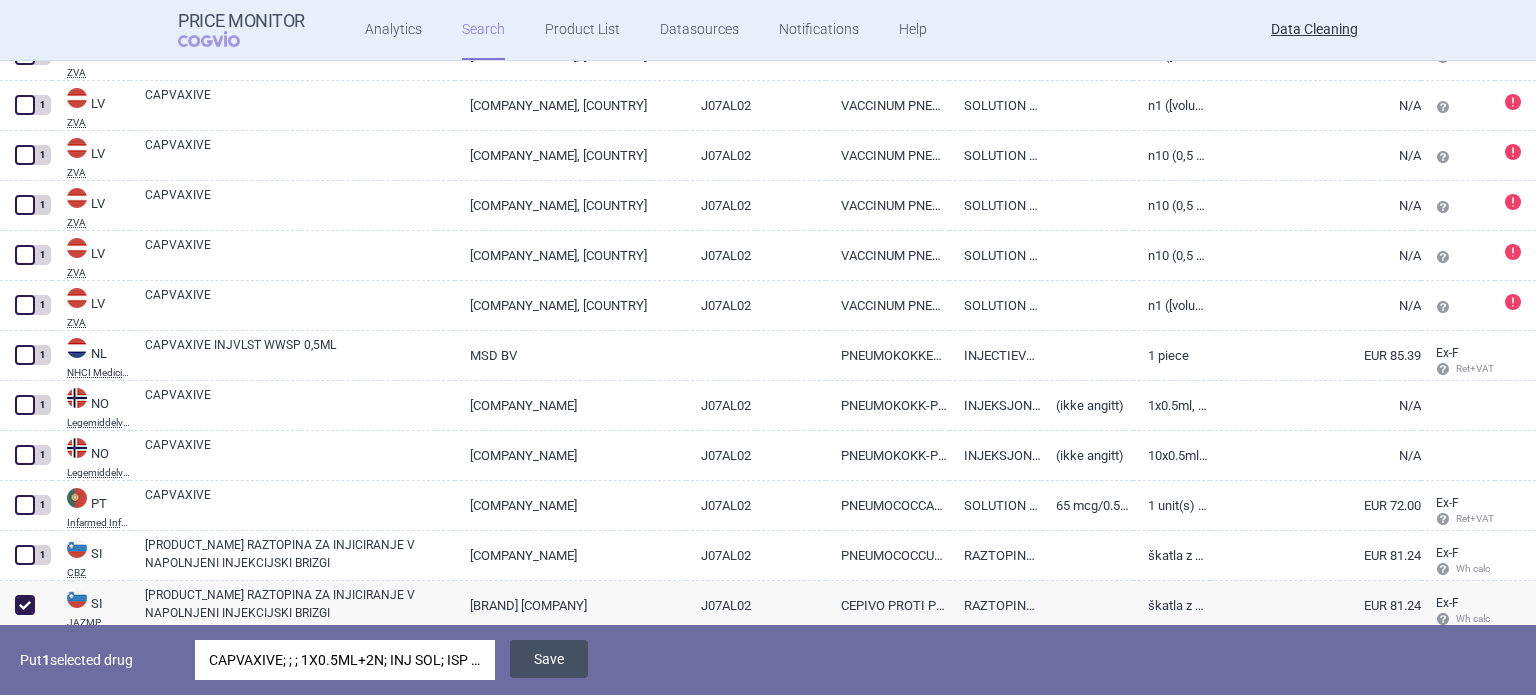 click on "Save" at bounding box center (549, 659) 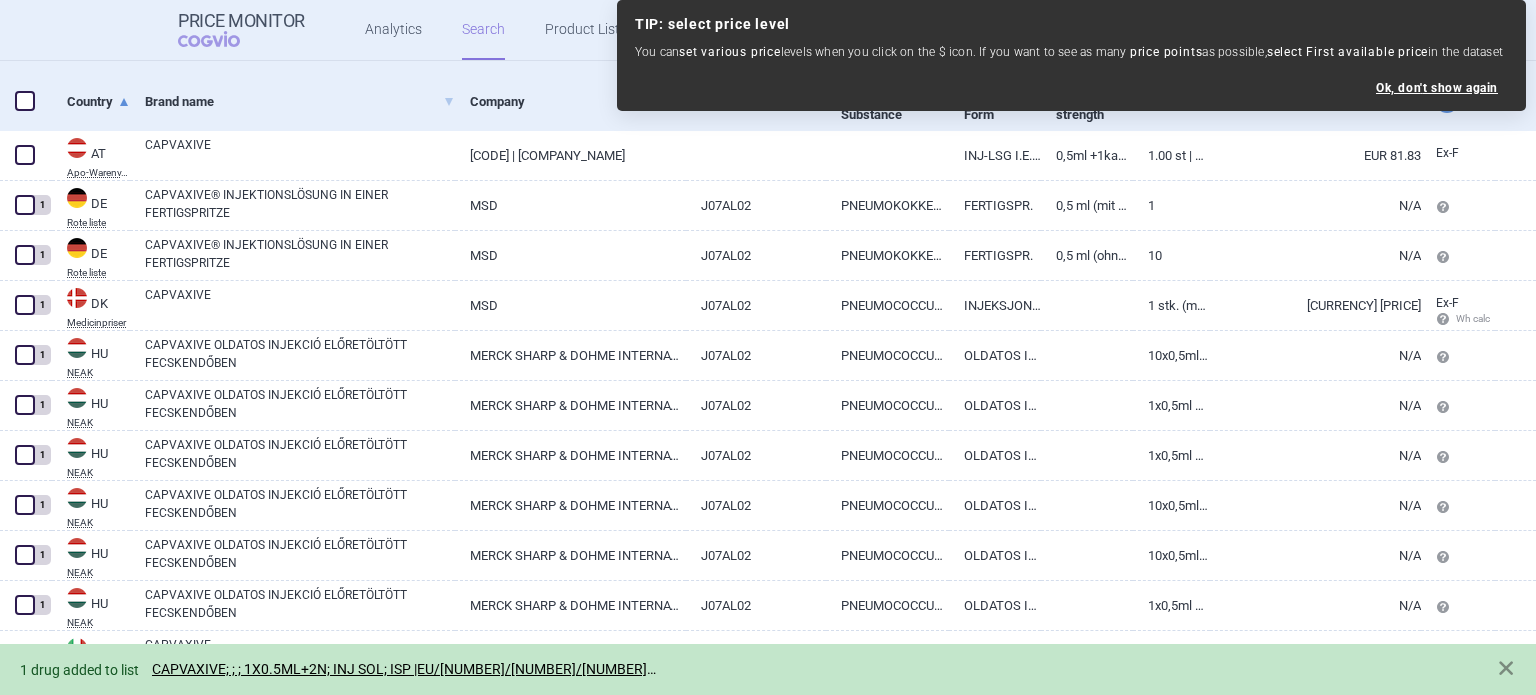 scroll, scrollTop: 84, scrollLeft: 0, axis: vertical 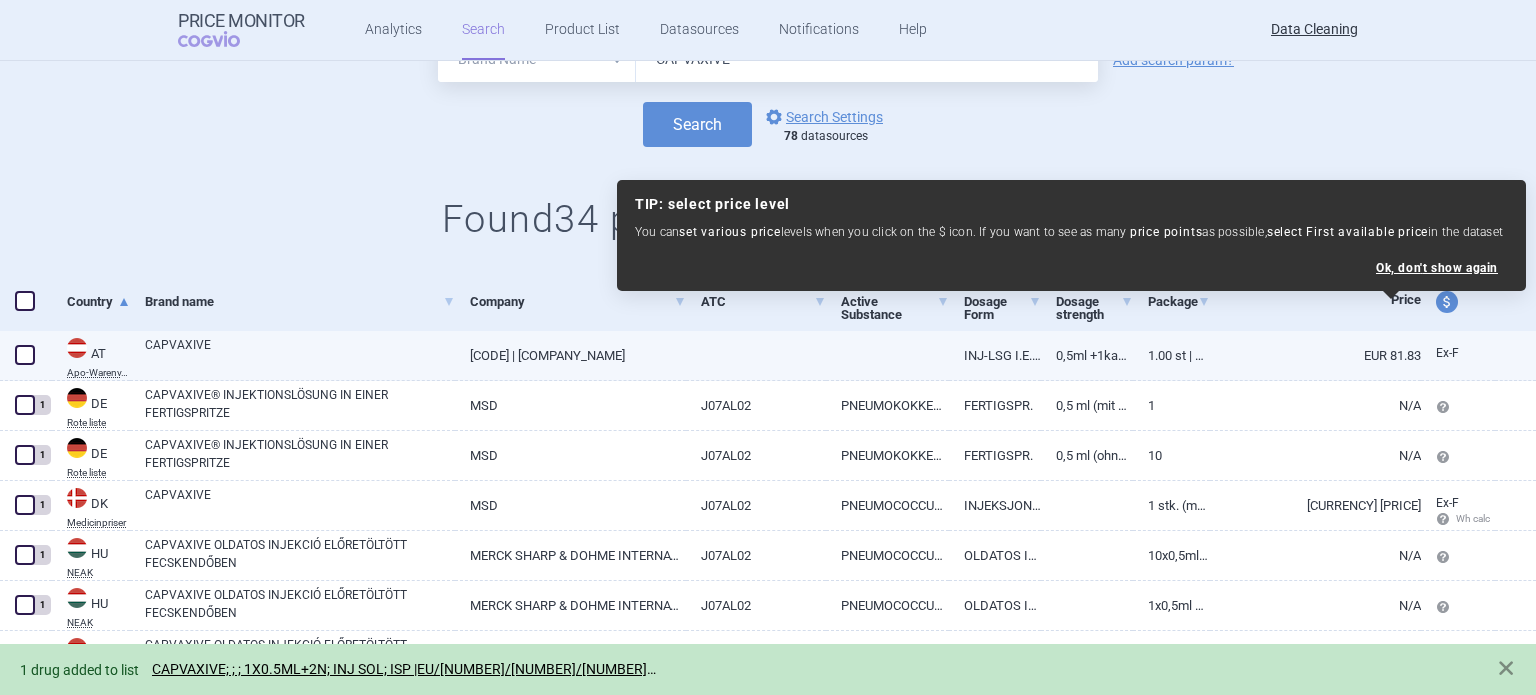 click on "CAPVAXIVE" at bounding box center [300, 354] 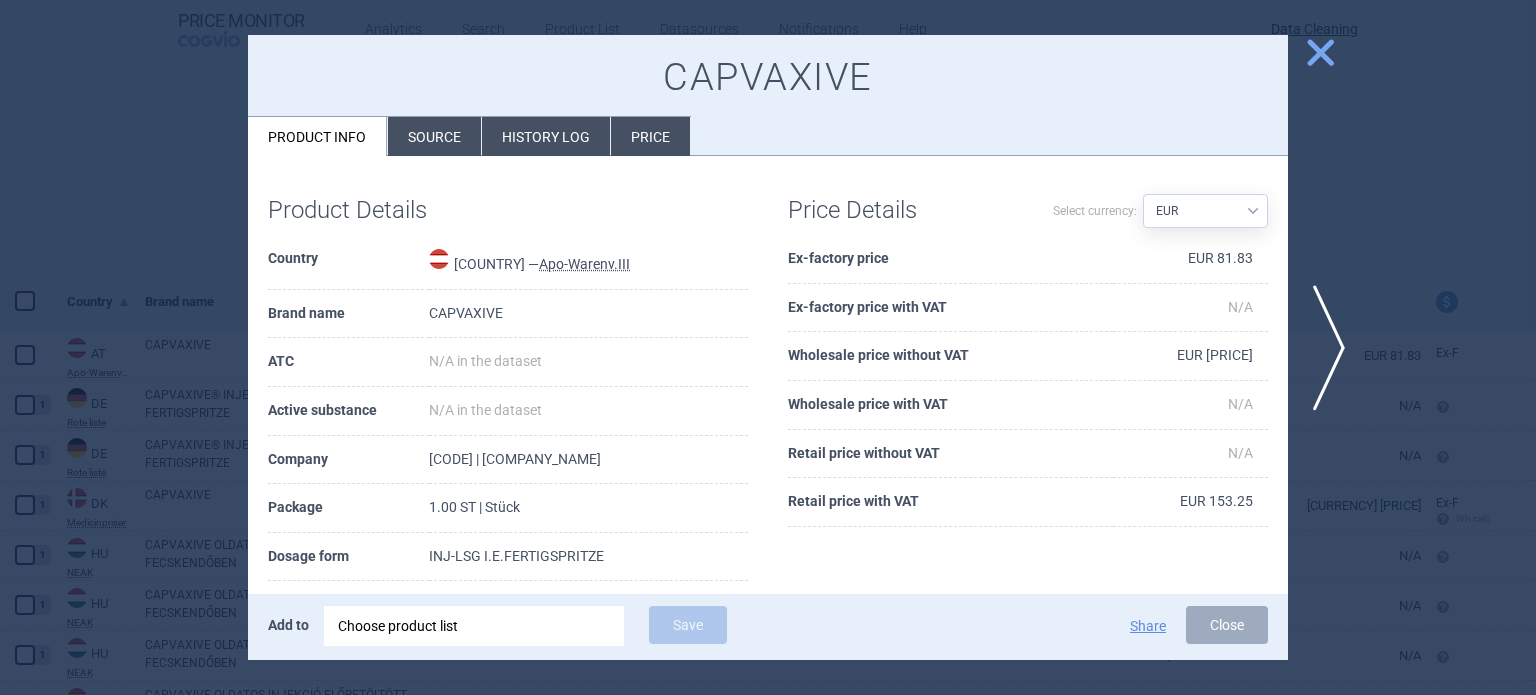 scroll, scrollTop: 100, scrollLeft: 0, axis: vertical 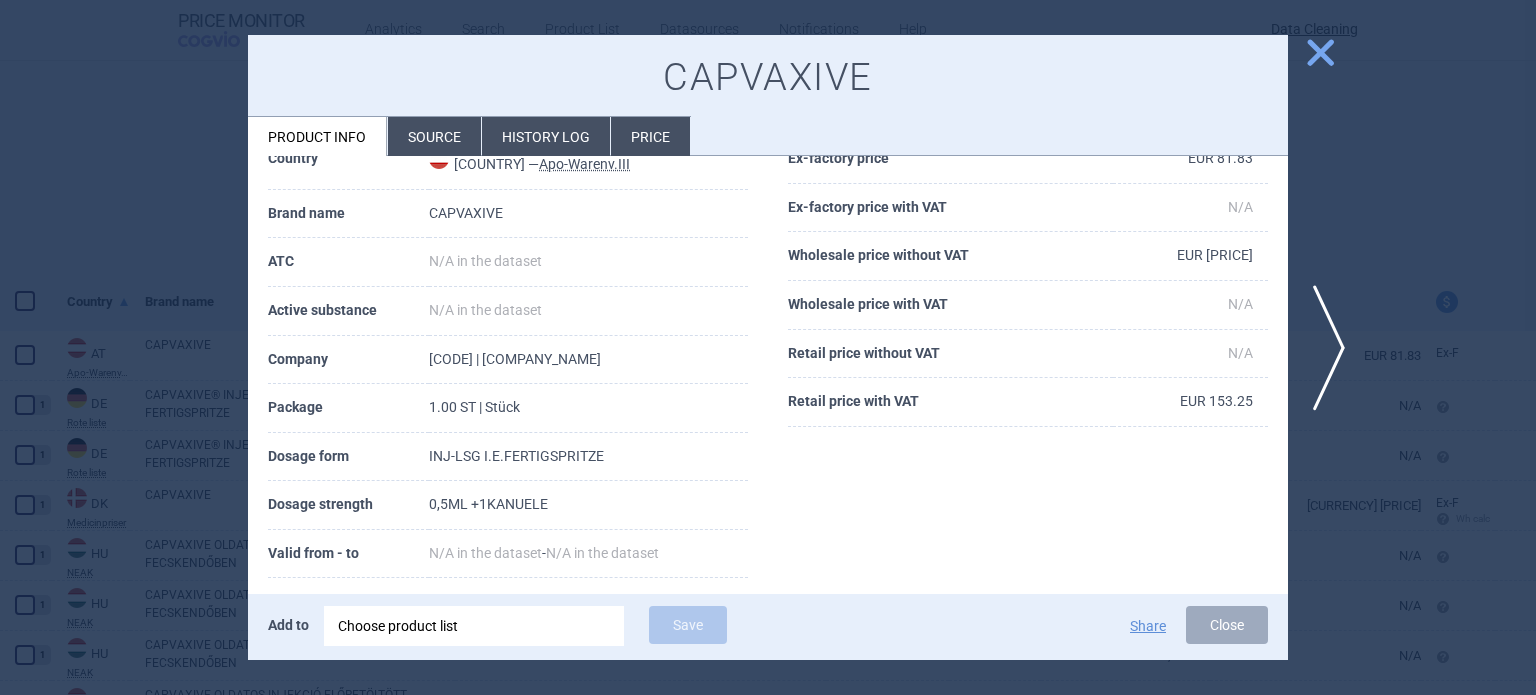 click at bounding box center (768, 347) 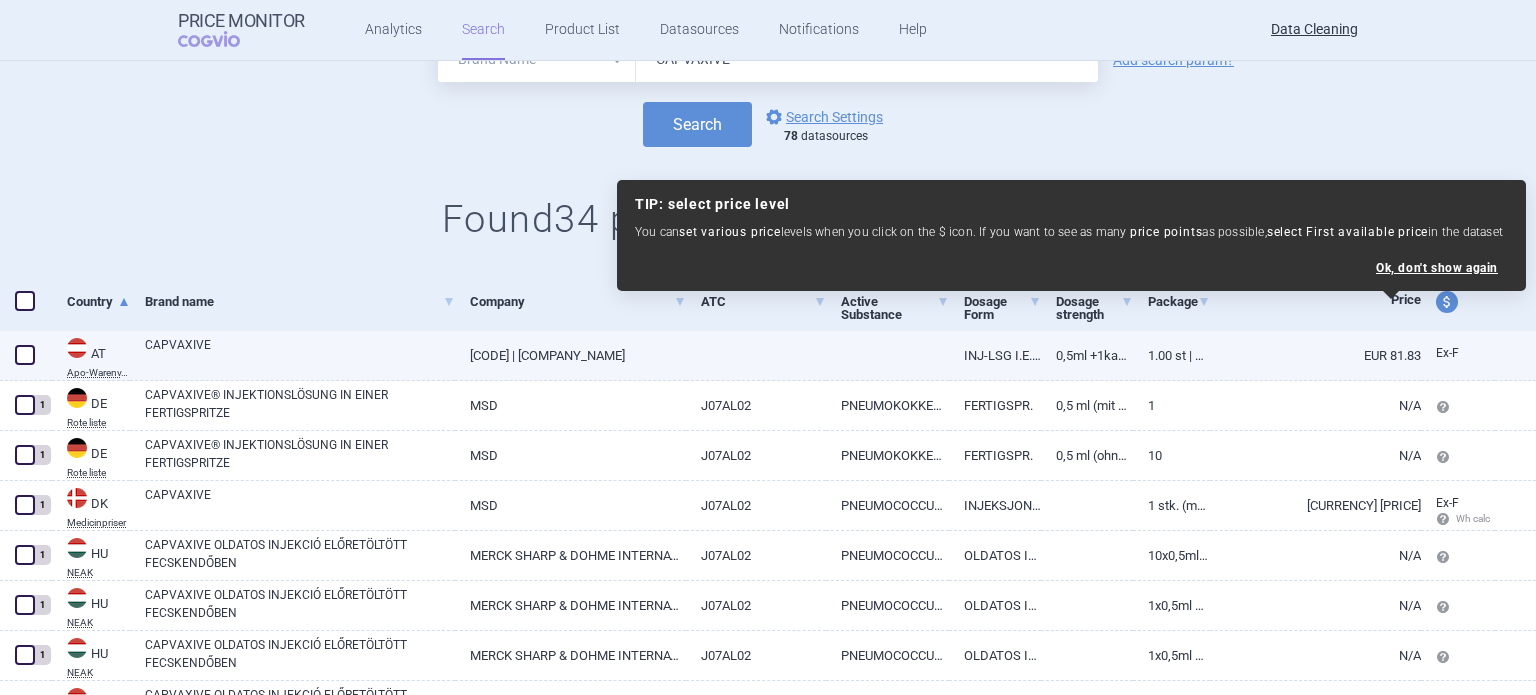 click at bounding box center [25, 355] 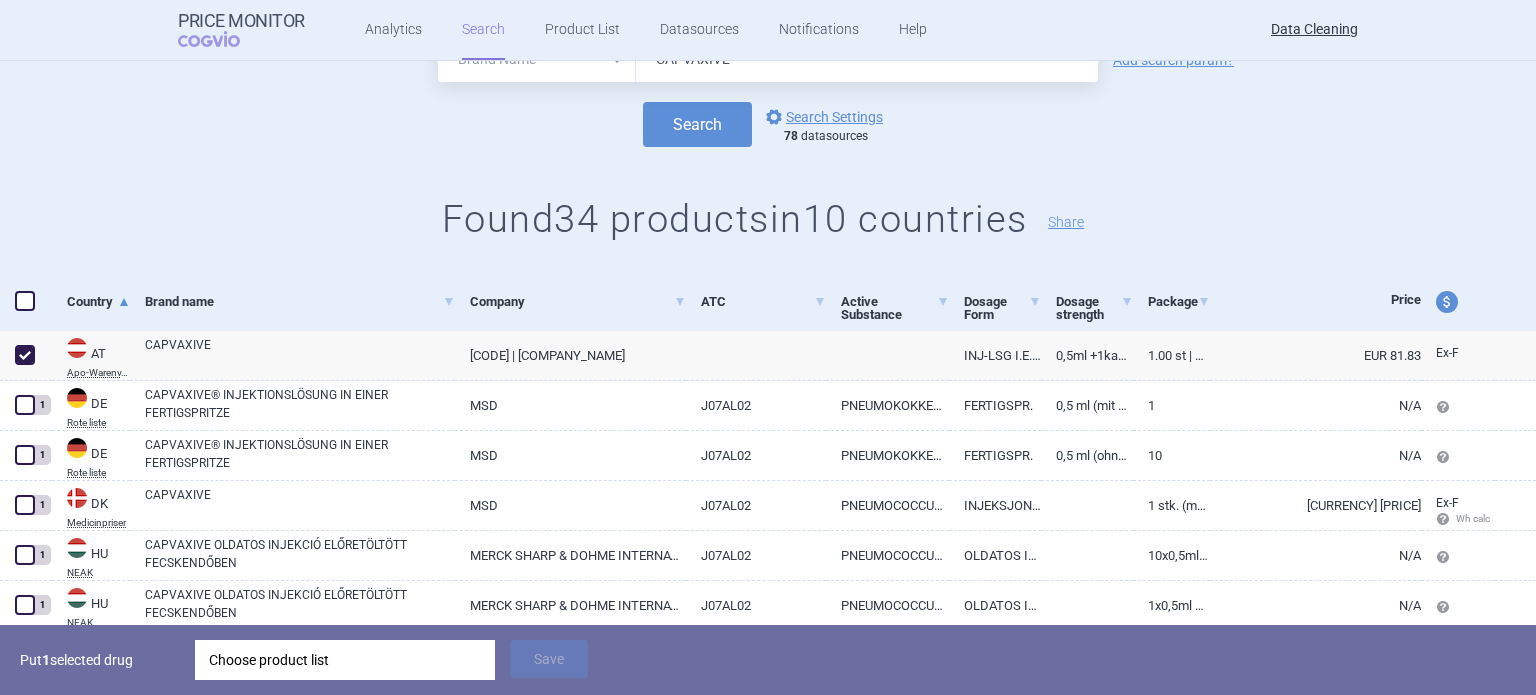 click on "Choose product list" at bounding box center (345, 660) 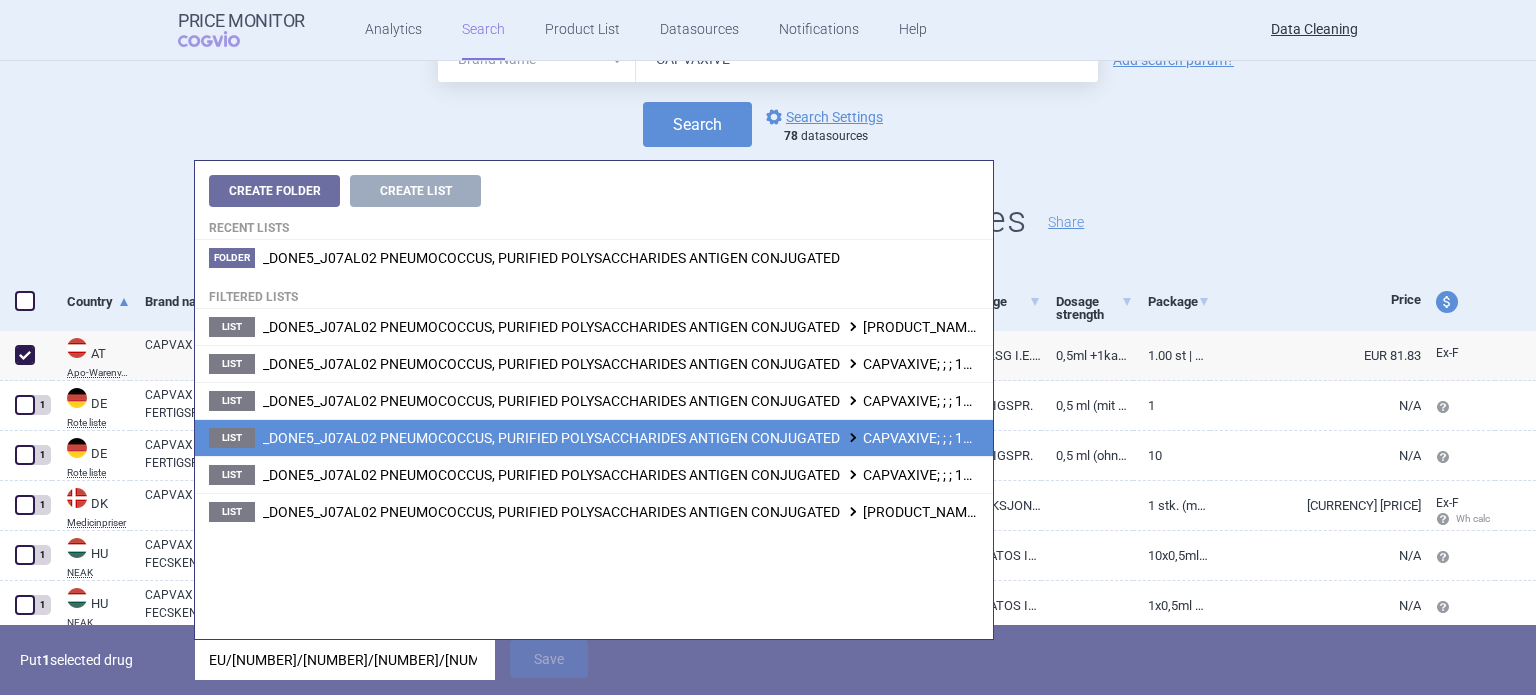 type on "EU/[NUMBER]/[NUMBER]/[NUMBER]/[NUMBER]" 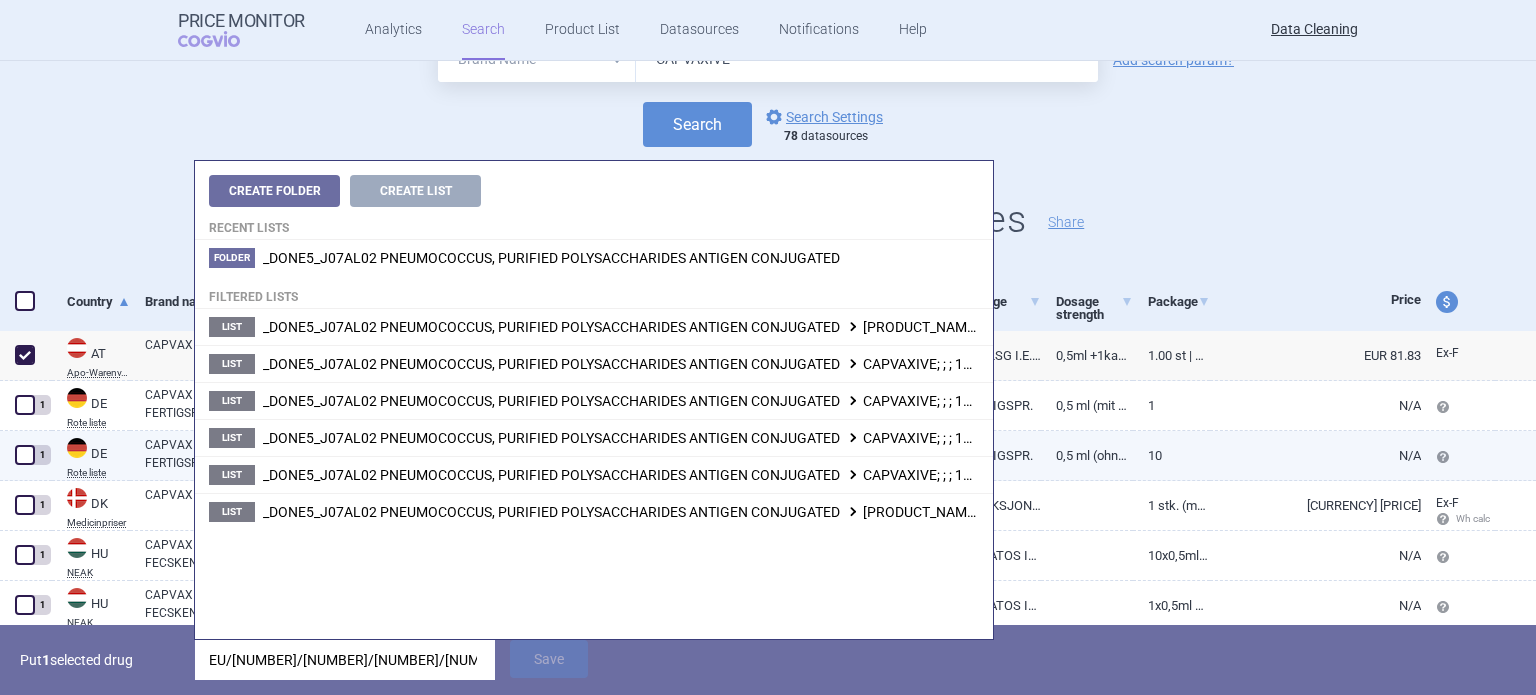 drag, startPoint x: 910, startPoint y: 441, endPoint x: 880, endPoint y: 466, distance: 39.051247 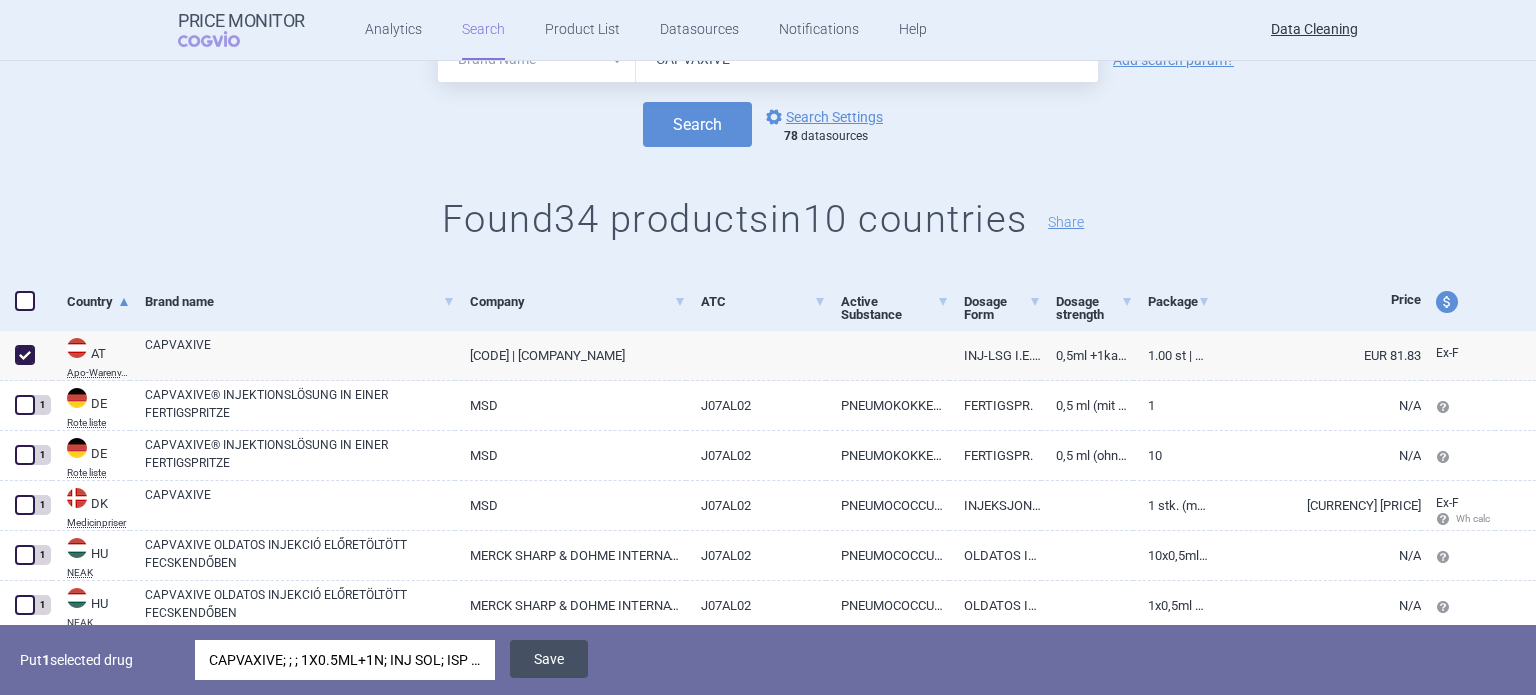 click on "Save" at bounding box center [549, 659] 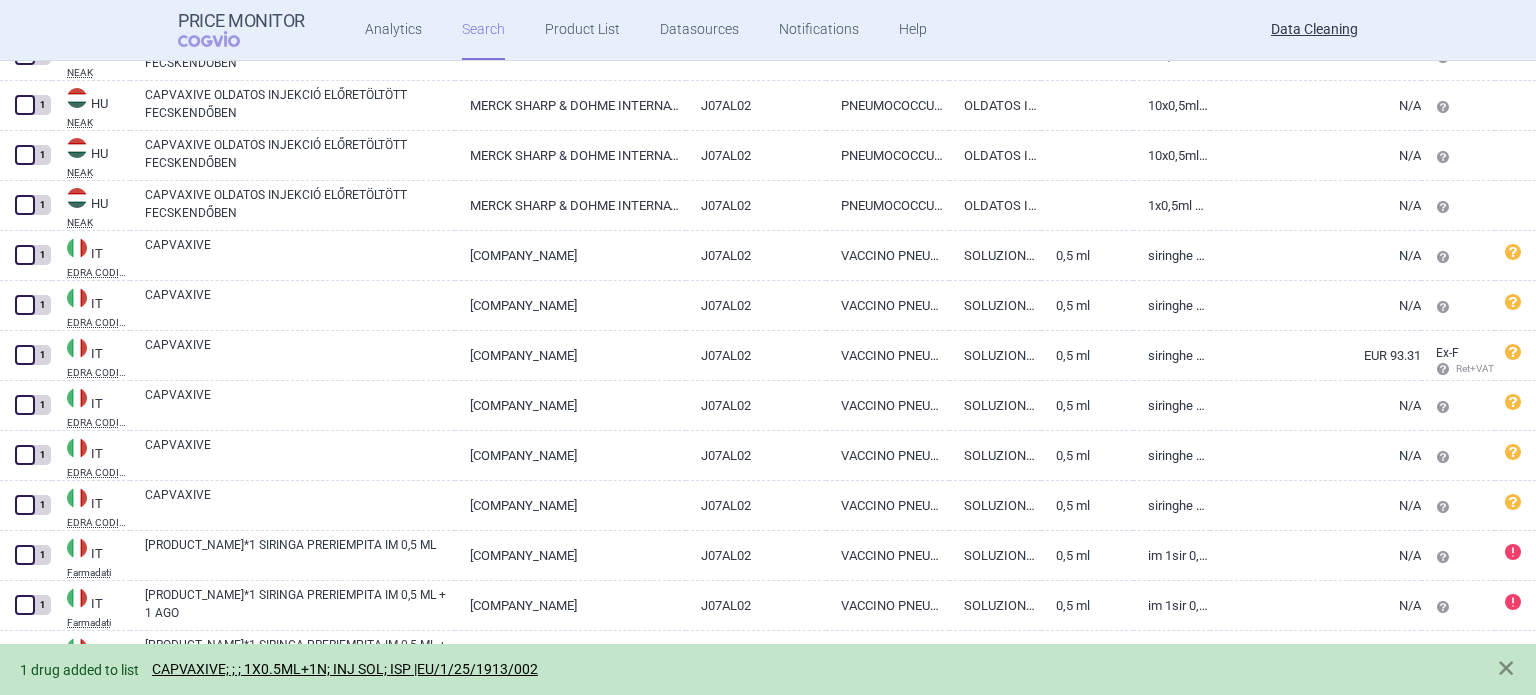 scroll, scrollTop: 0, scrollLeft: 0, axis: both 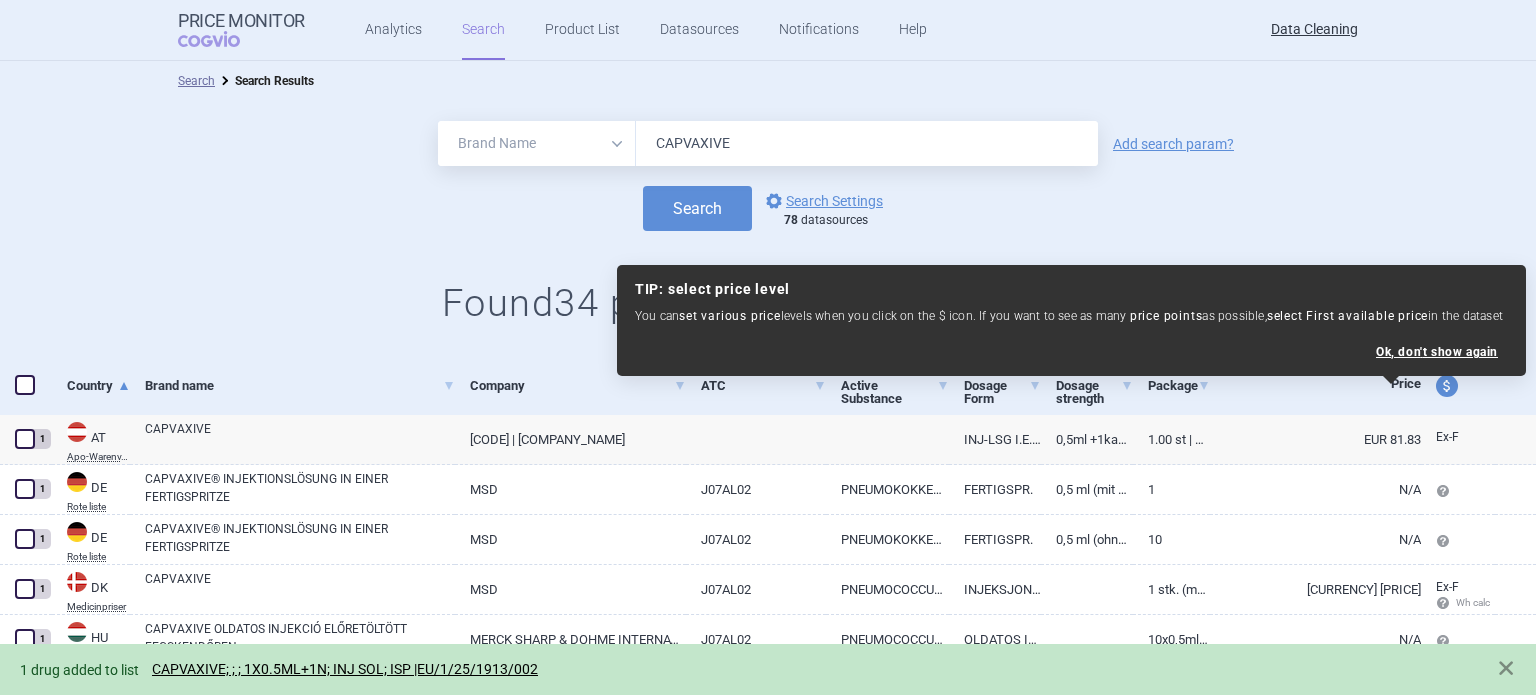 drag, startPoint x: 805, startPoint y: 157, endPoint x: 454, endPoint y: 139, distance: 351.46124 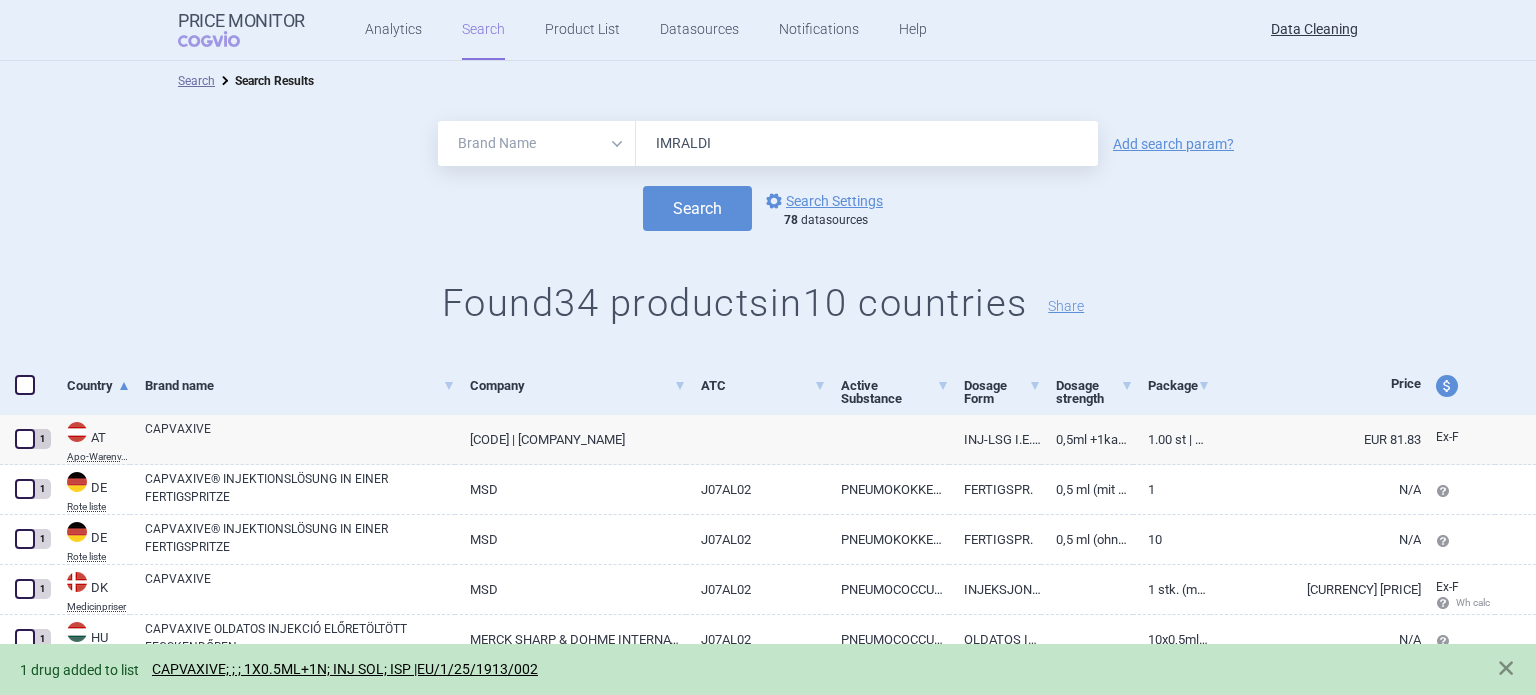 type on "IMRALDI" 